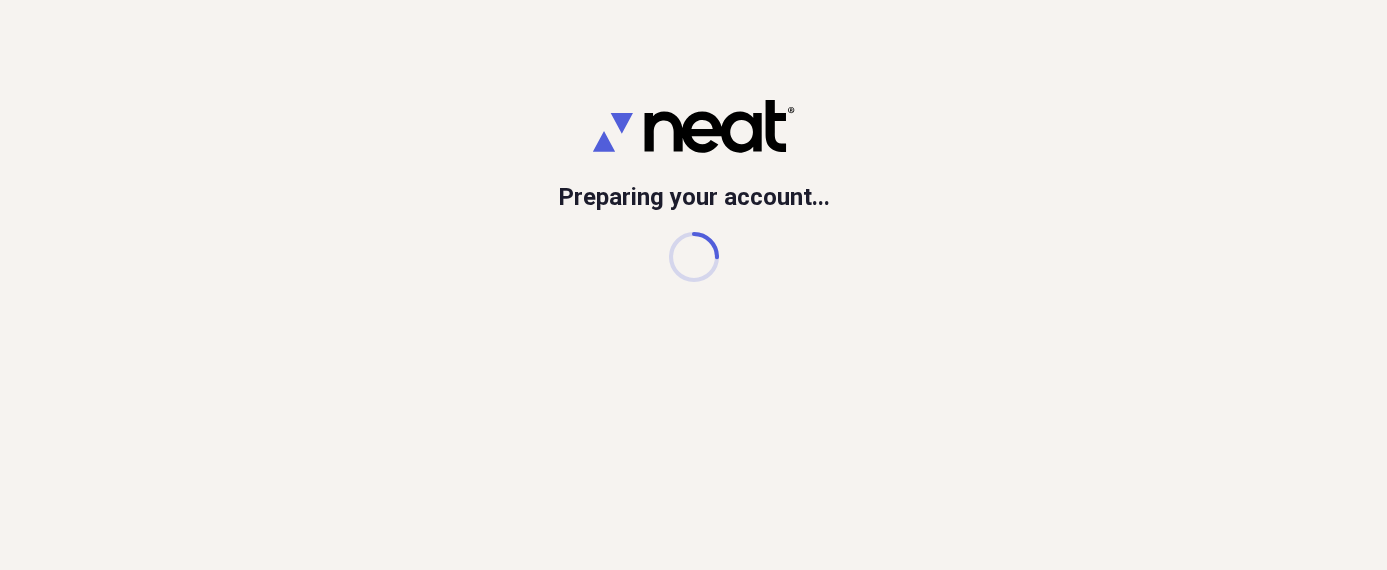 scroll, scrollTop: 0, scrollLeft: 0, axis: both 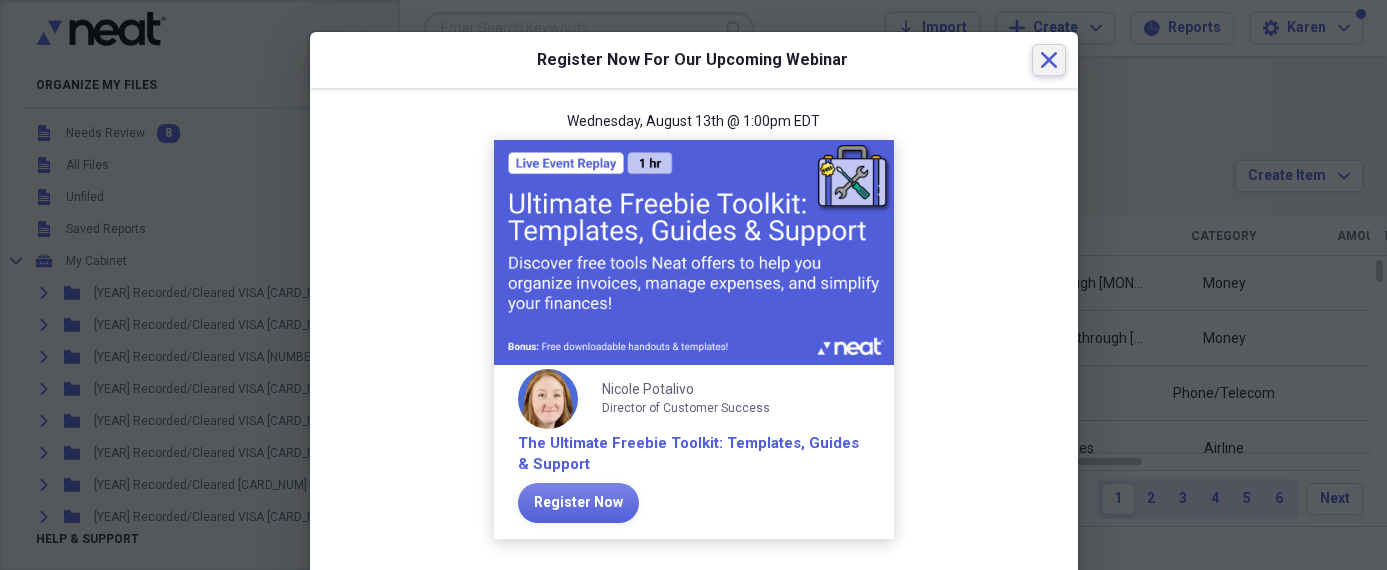 click 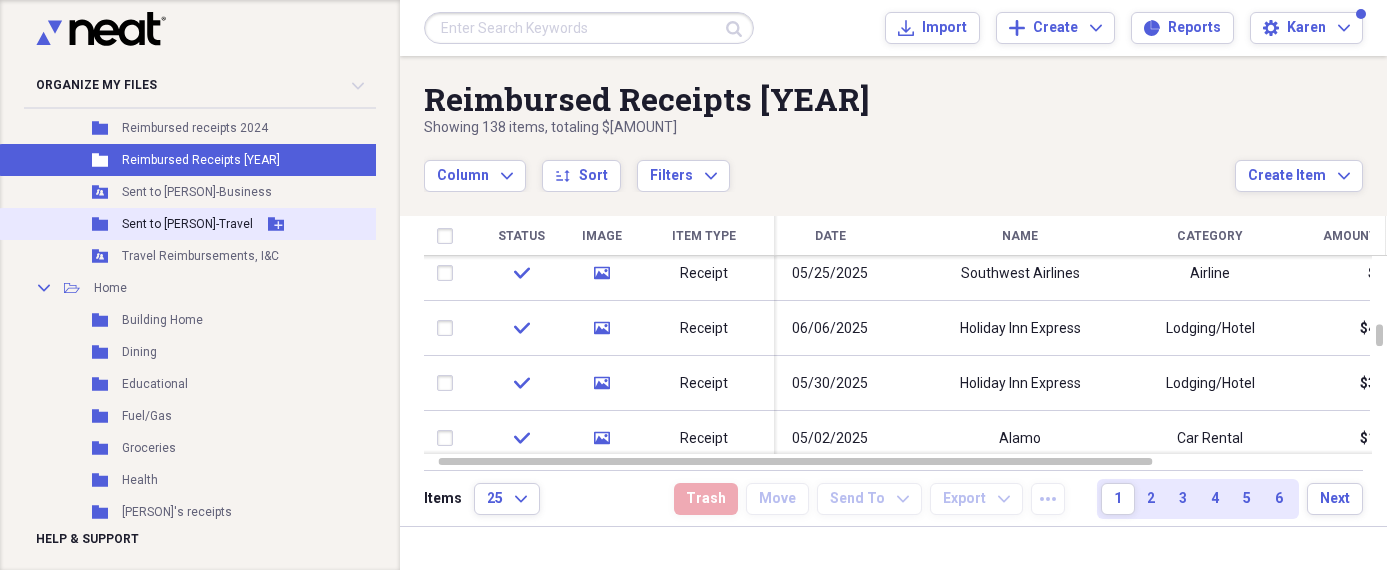 scroll, scrollTop: 1413, scrollLeft: 0, axis: vertical 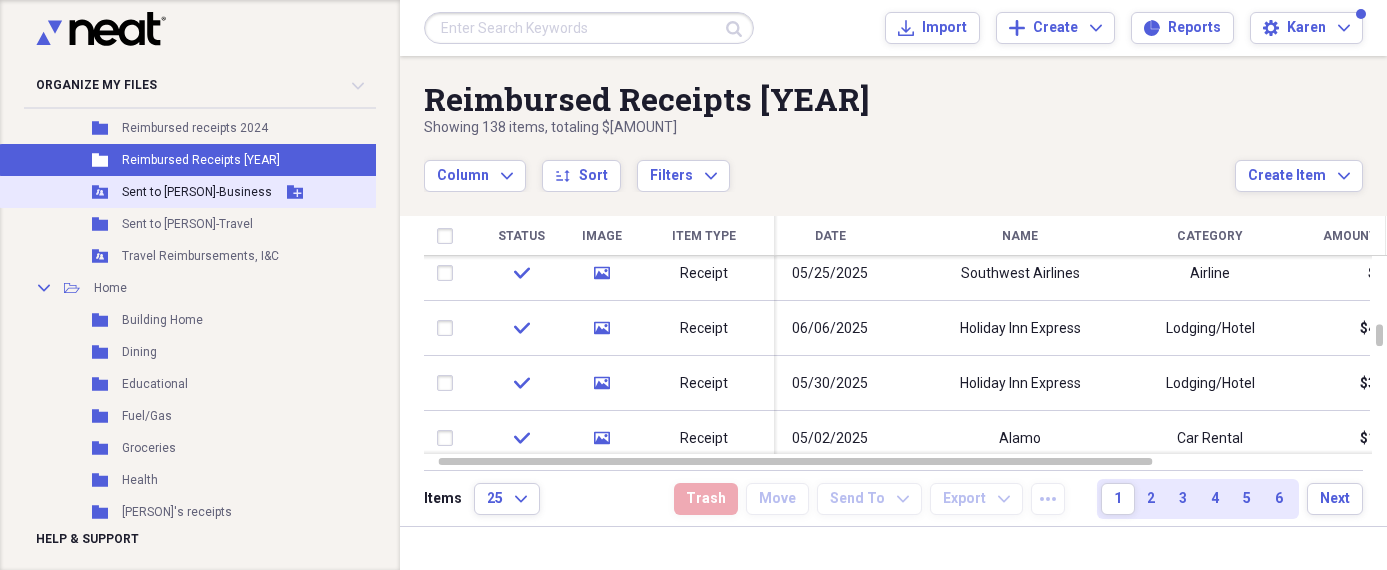 click on "Sent to [PERSON]-Business" at bounding box center (197, 192) 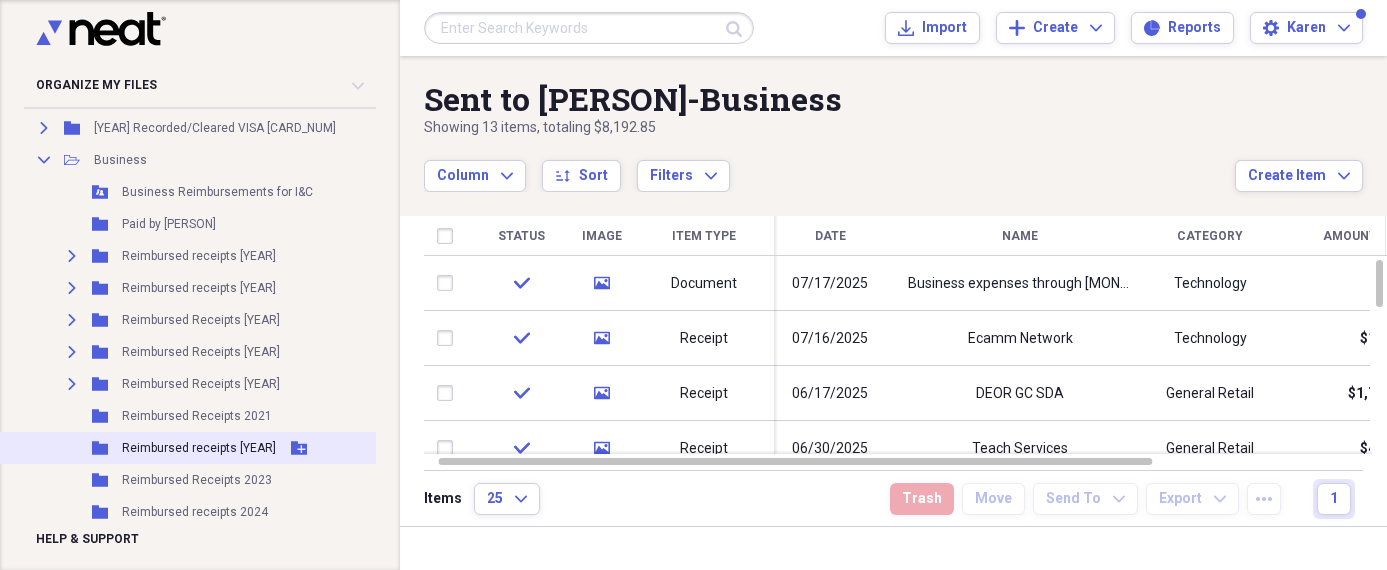 scroll, scrollTop: 1012, scrollLeft: 0, axis: vertical 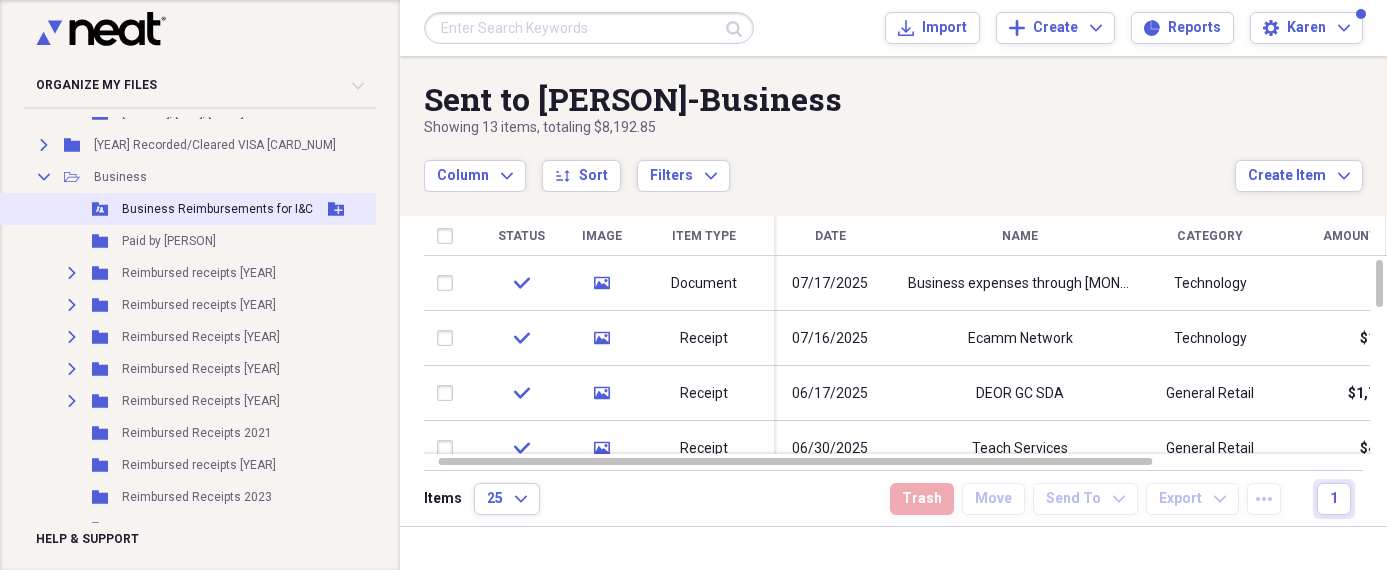 click on "Business Reimbursements for I&C" at bounding box center (217, 209) 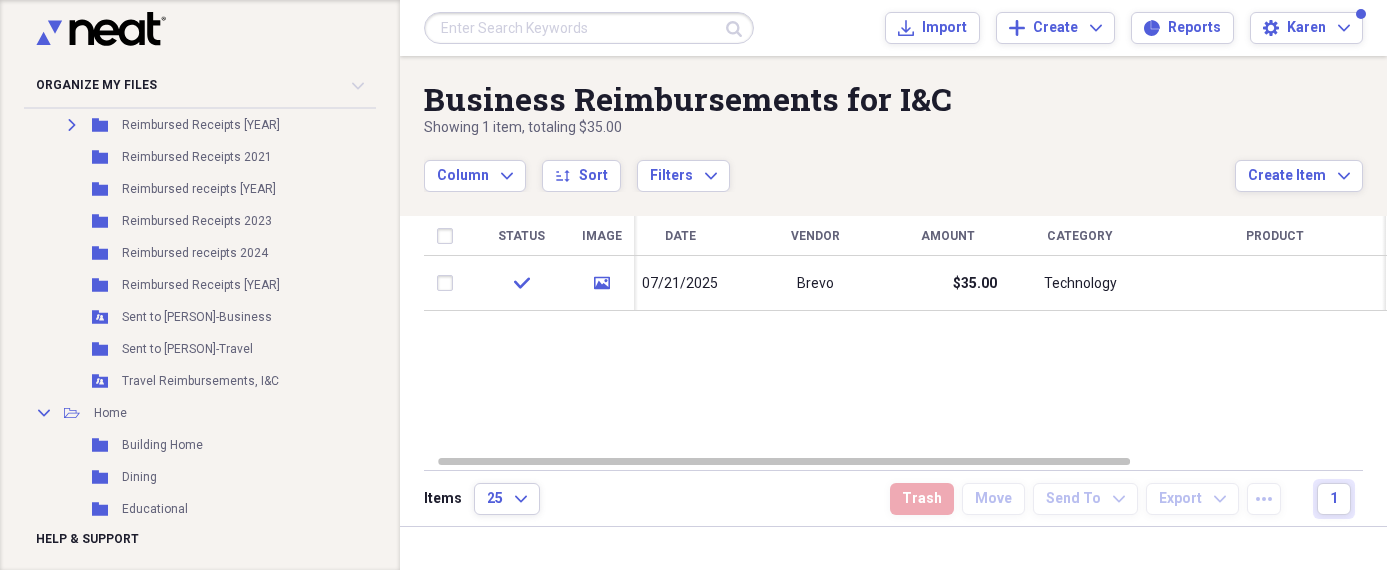 scroll, scrollTop: 1297, scrollLeft: 0, axis: vertical 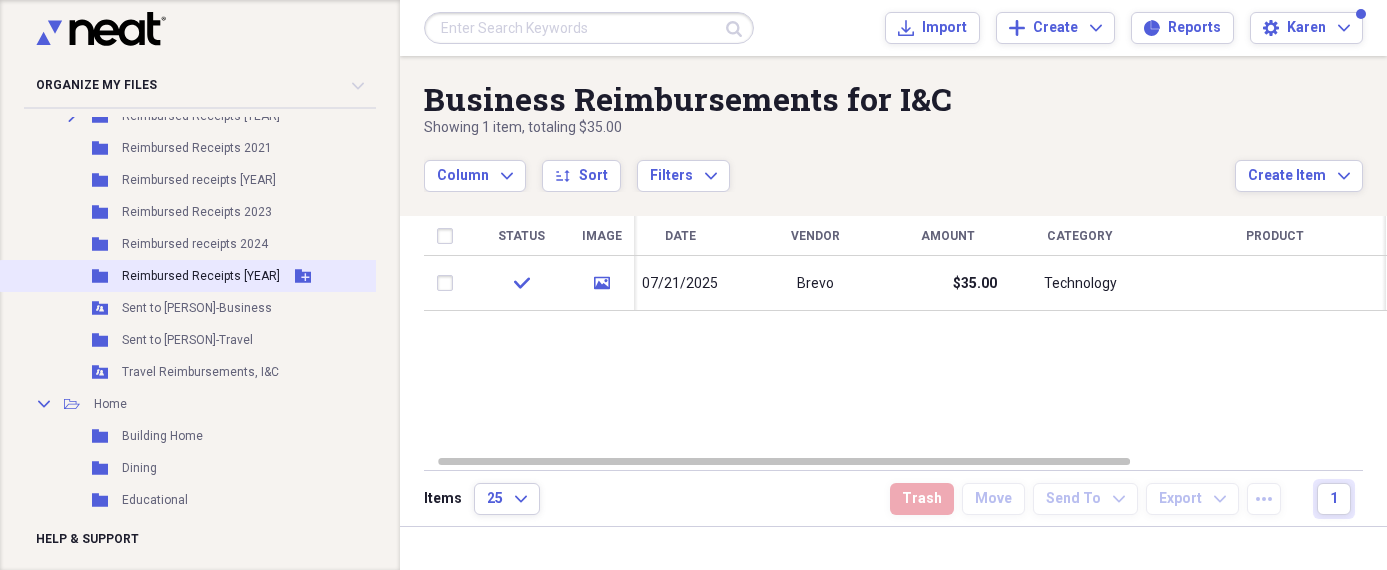 click on "Reimbursed Receipts [YEAR]" at bounding box center (201, 276) 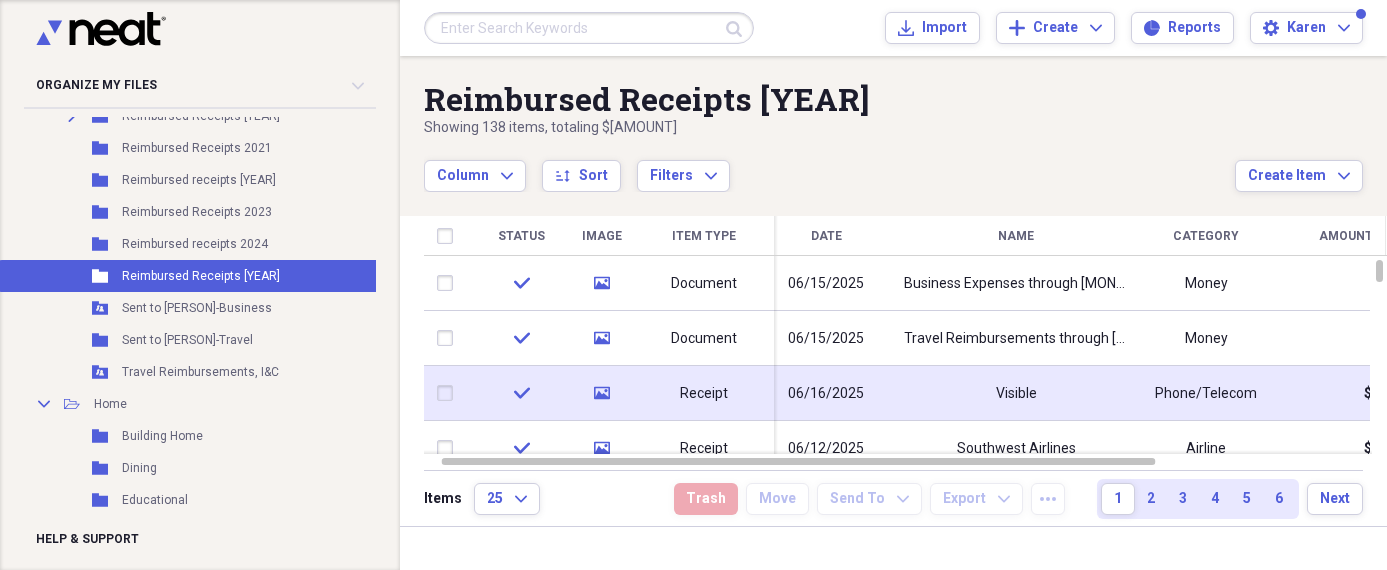 click on "06/16/2025" at bounding box center [826, 393] 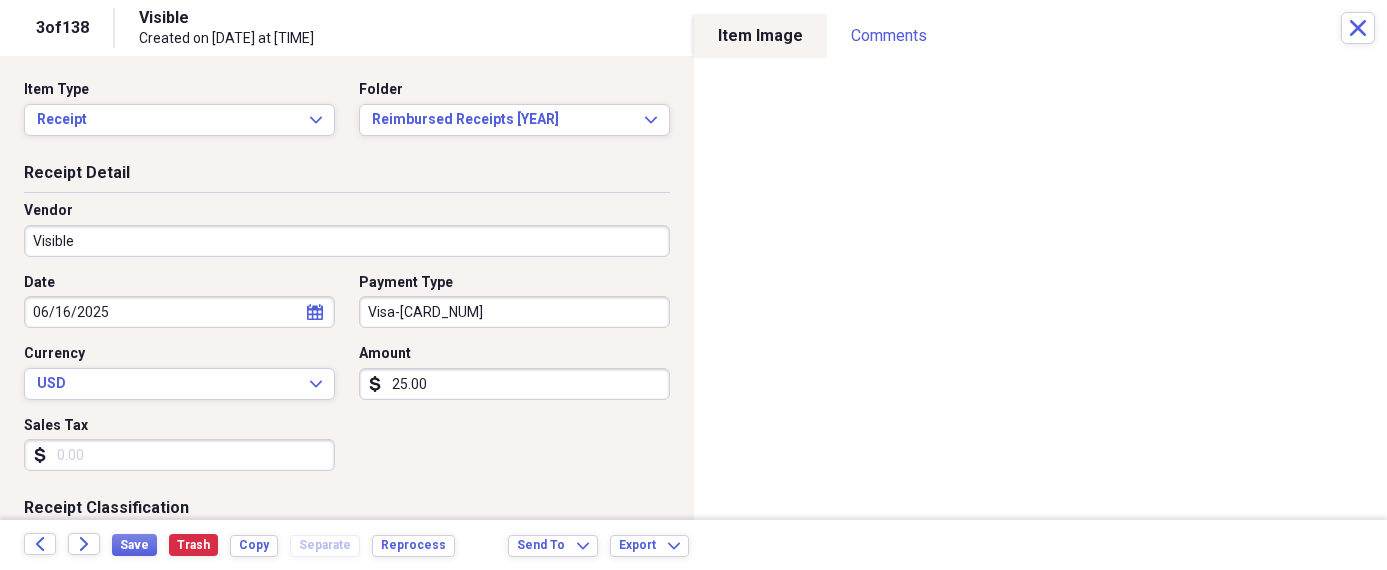 scroll, scrollTop: 0, scrollLeft: 0, axis: both 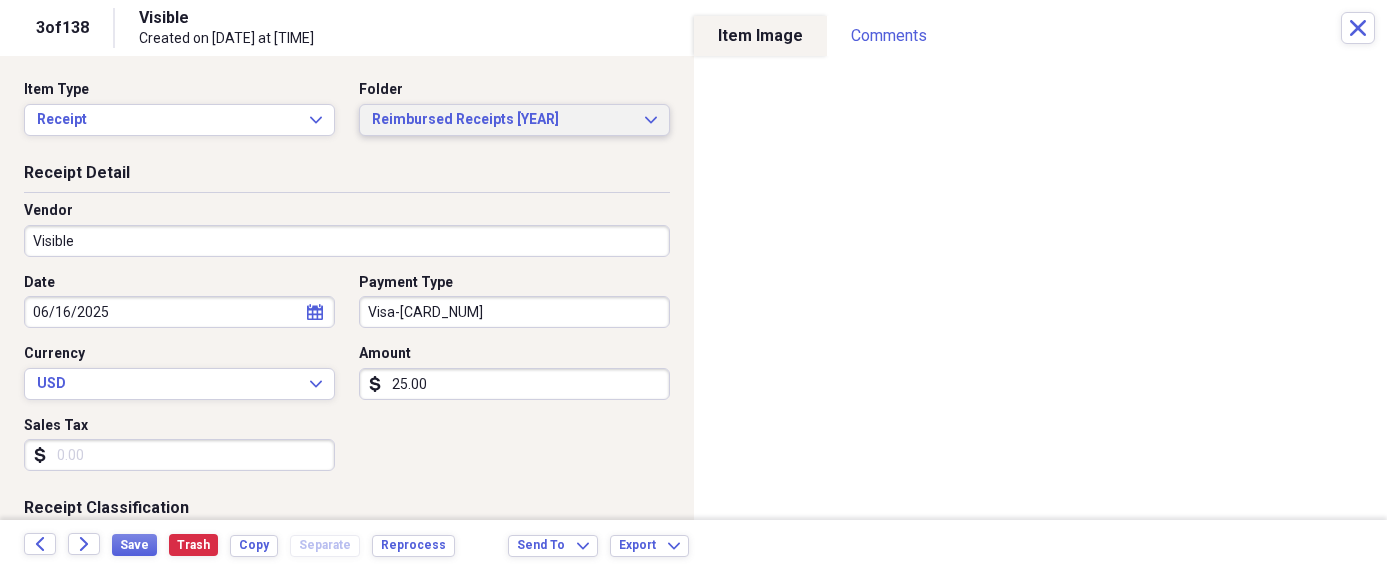 click 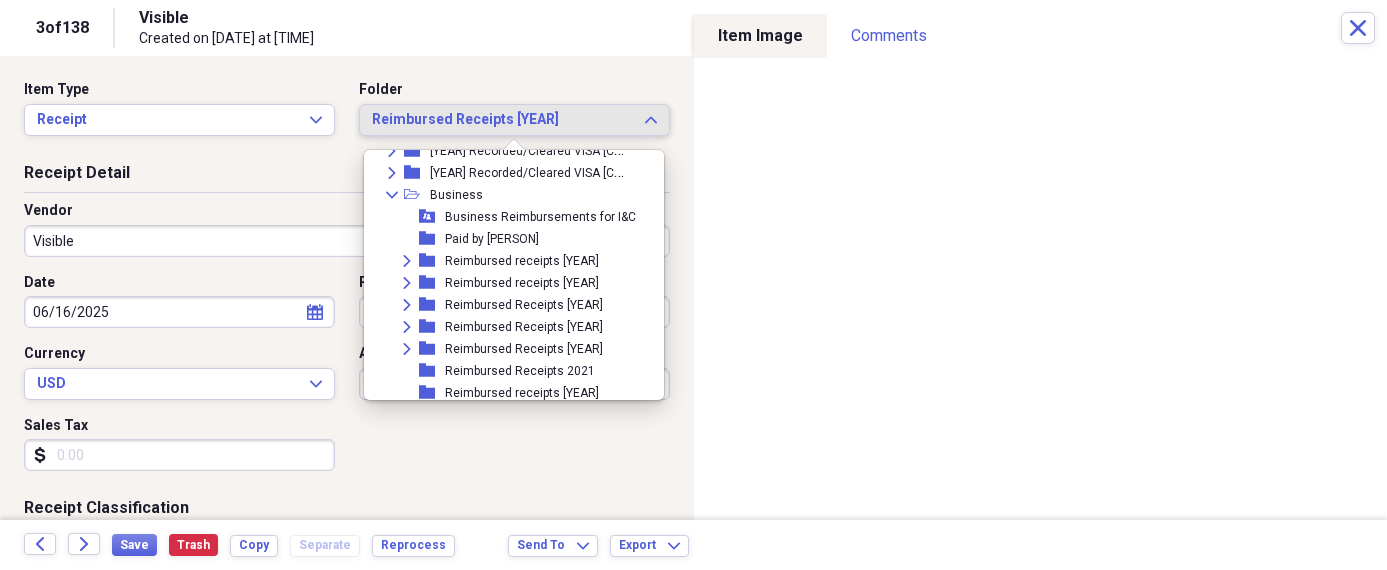 scroll, scrollTop: 684, scrollLeft: 0, axis: vertical 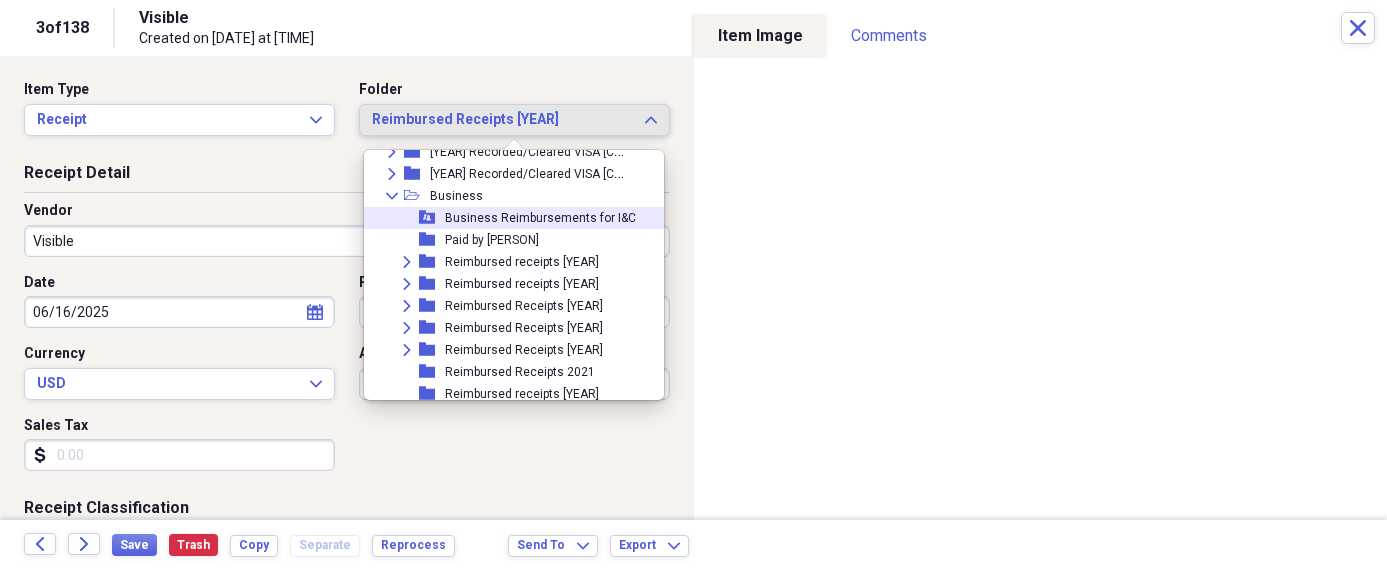 click on "Business Reimbursements for I&C" at bounding box center (540, 218) 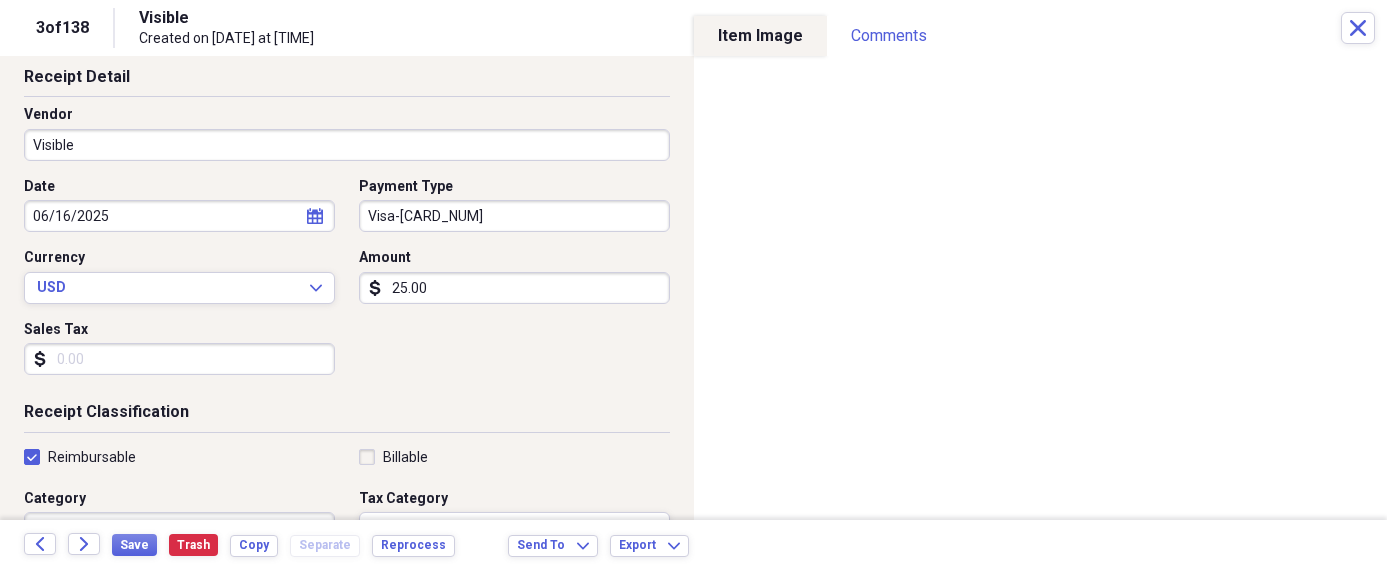 scroll, scrollTop: 91, scrollLeft: 0, axis: vertical 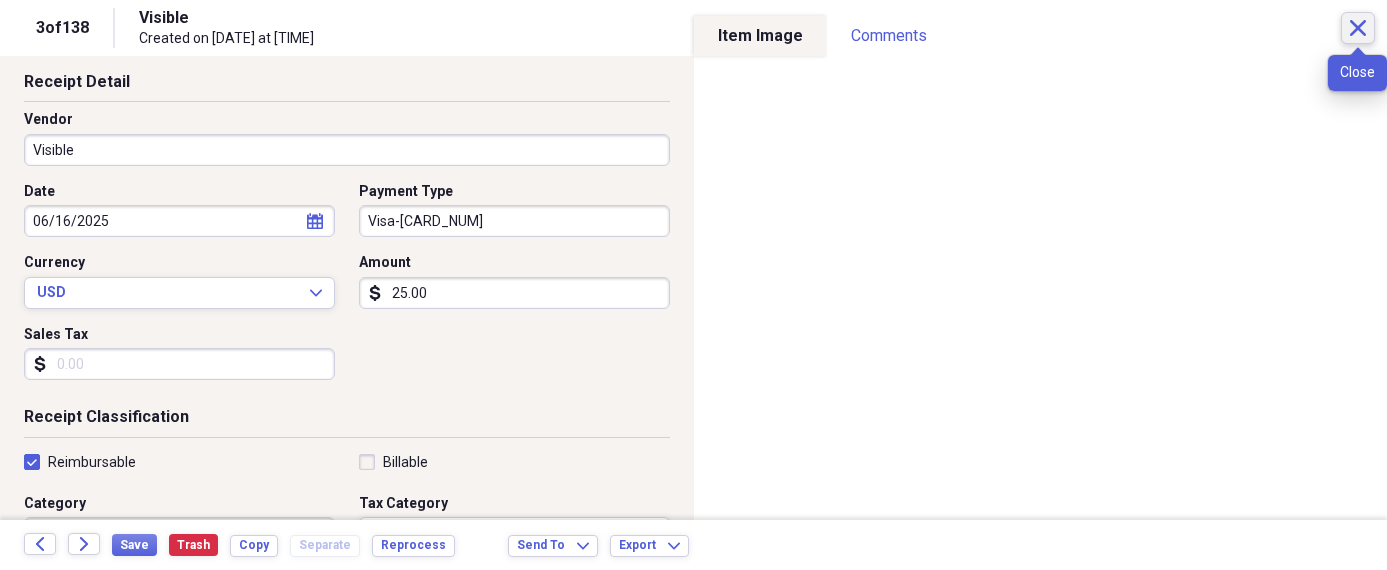 click on "Close" 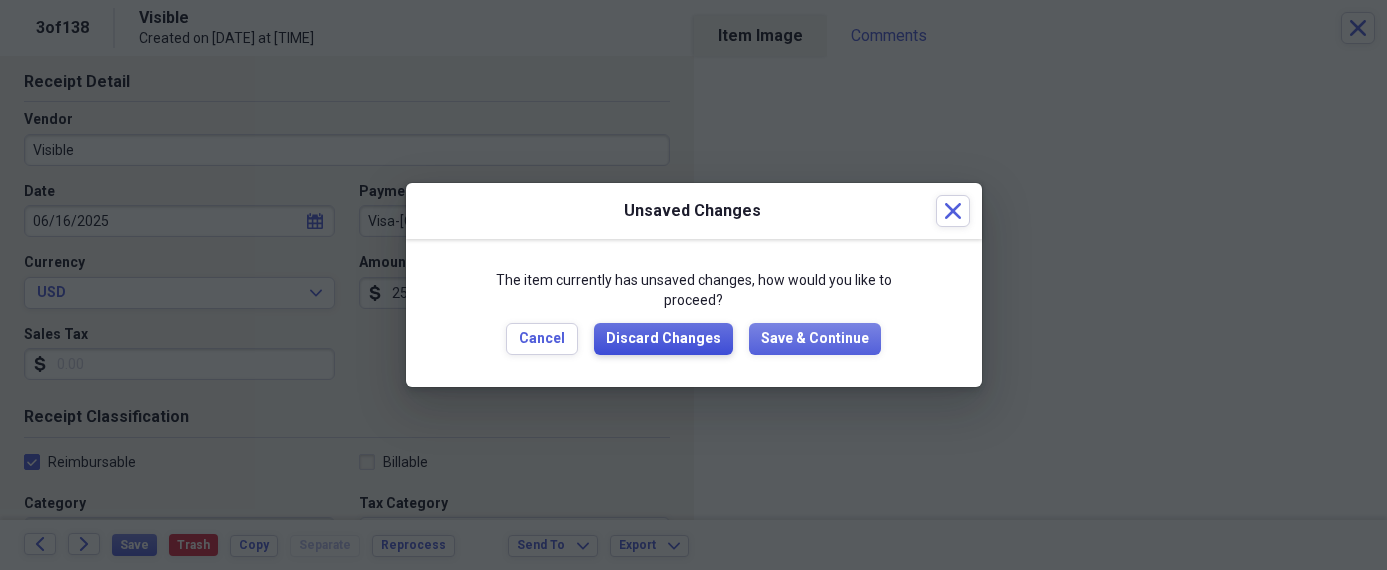 click on "Discard Changes" at bounding box center [663, 339] 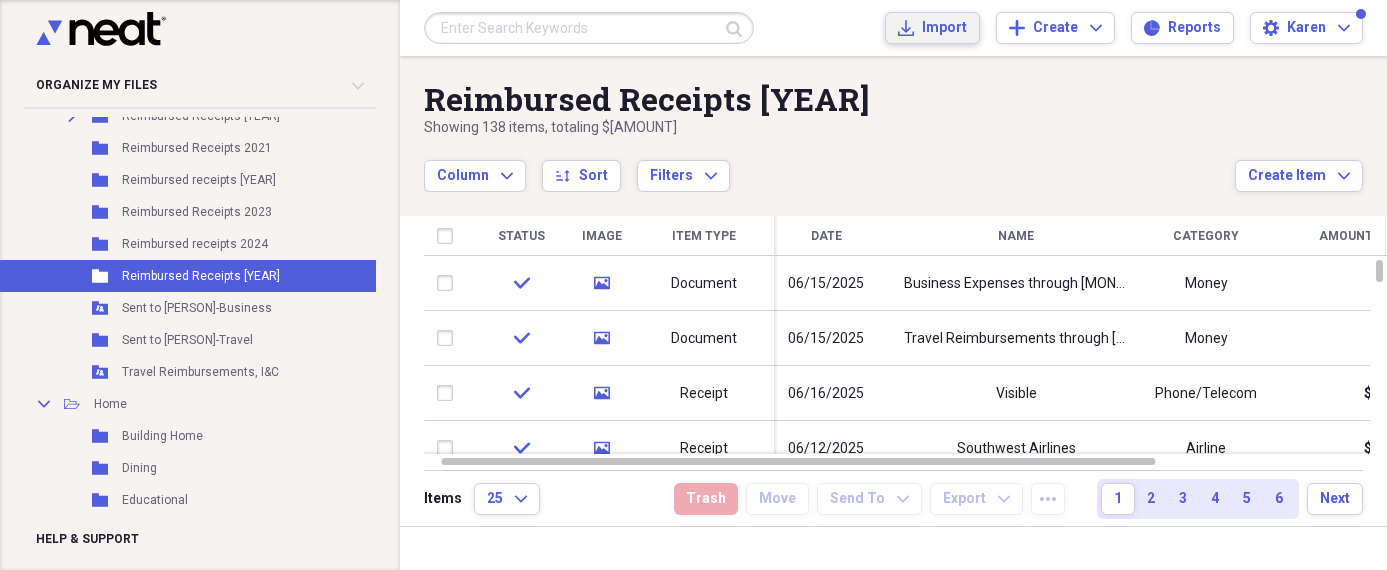 click on "Import" at bounding box center [944, 28] 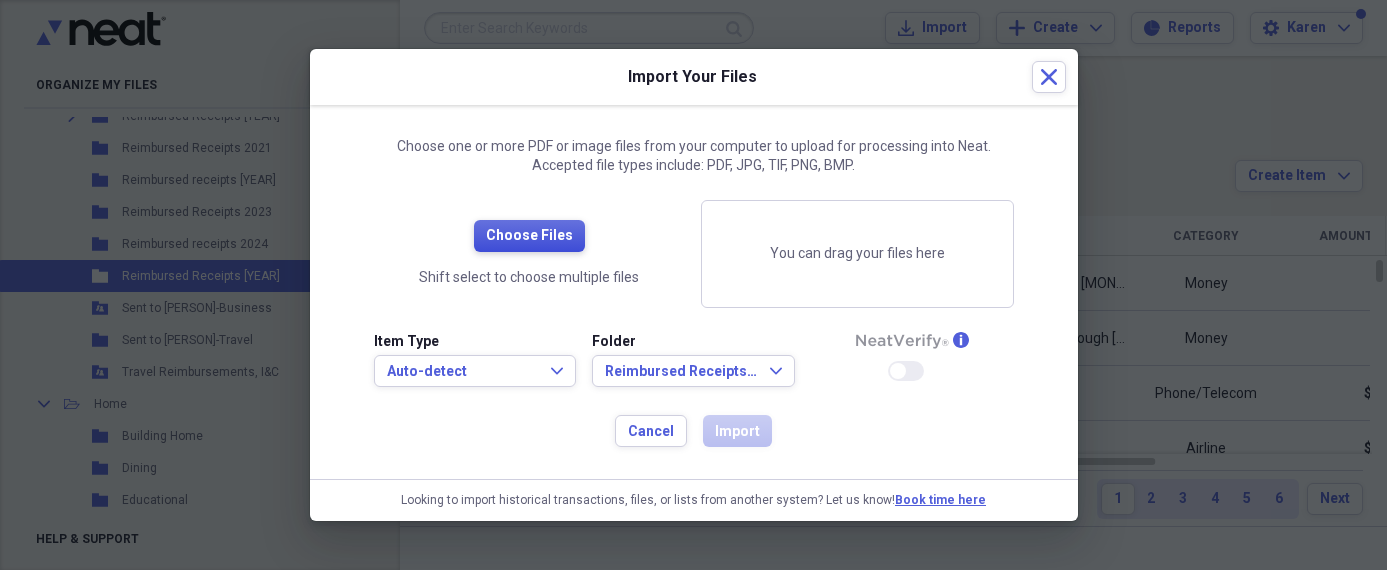 click on "Choose Files" at bounding box center [529, 236] 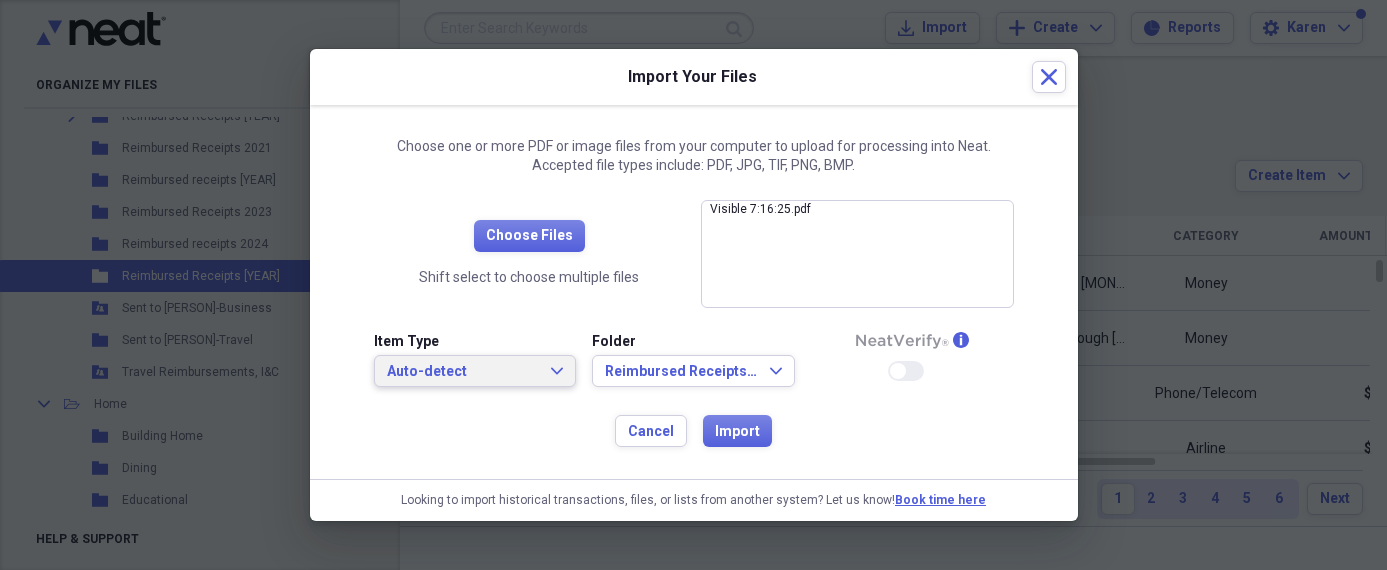 click on "Auto-detect Expand" at bounding box center [475, 371] 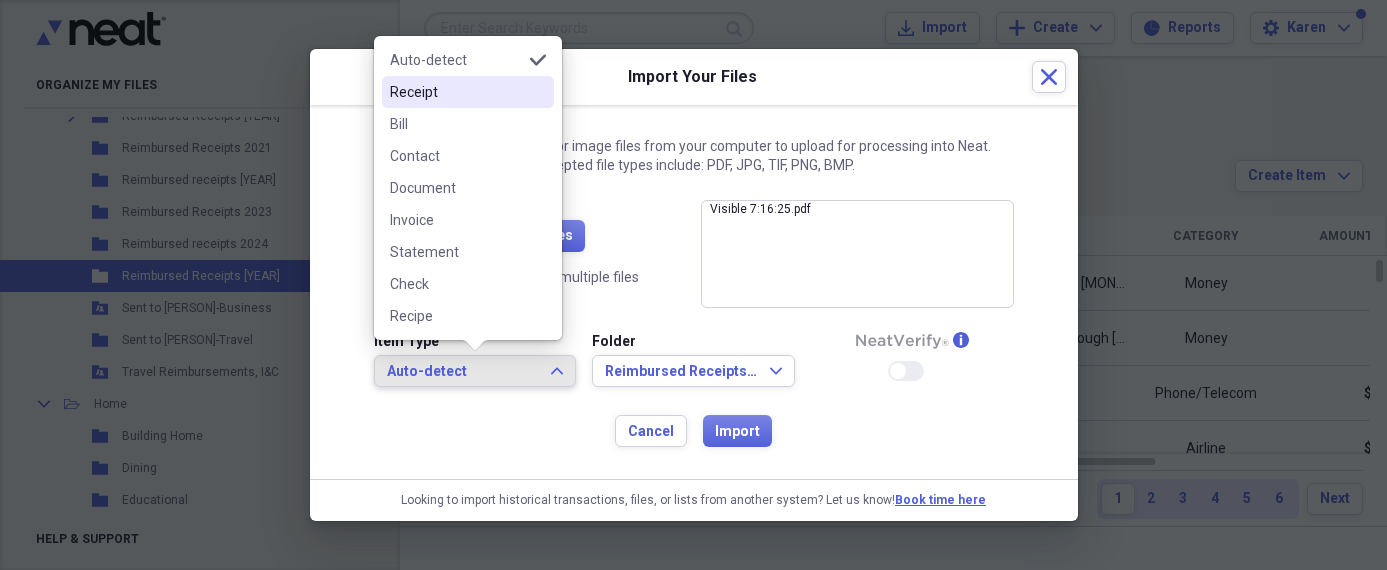 click on "Receipt" at bounding box center (456, 92) 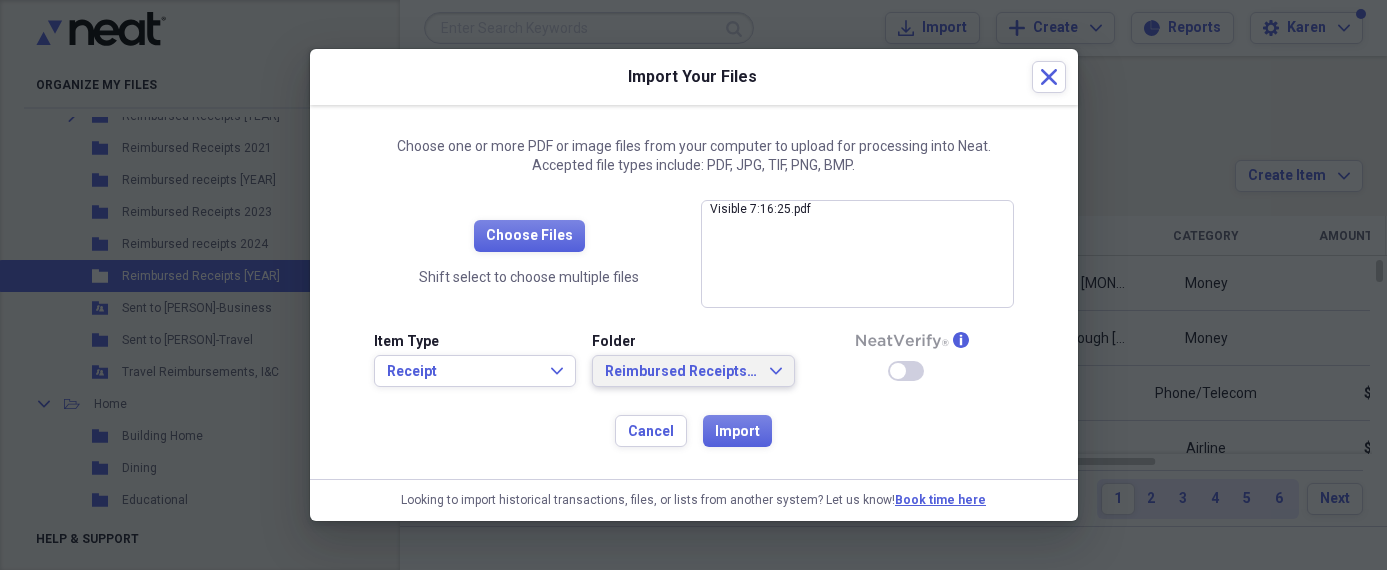 click on "Expand" 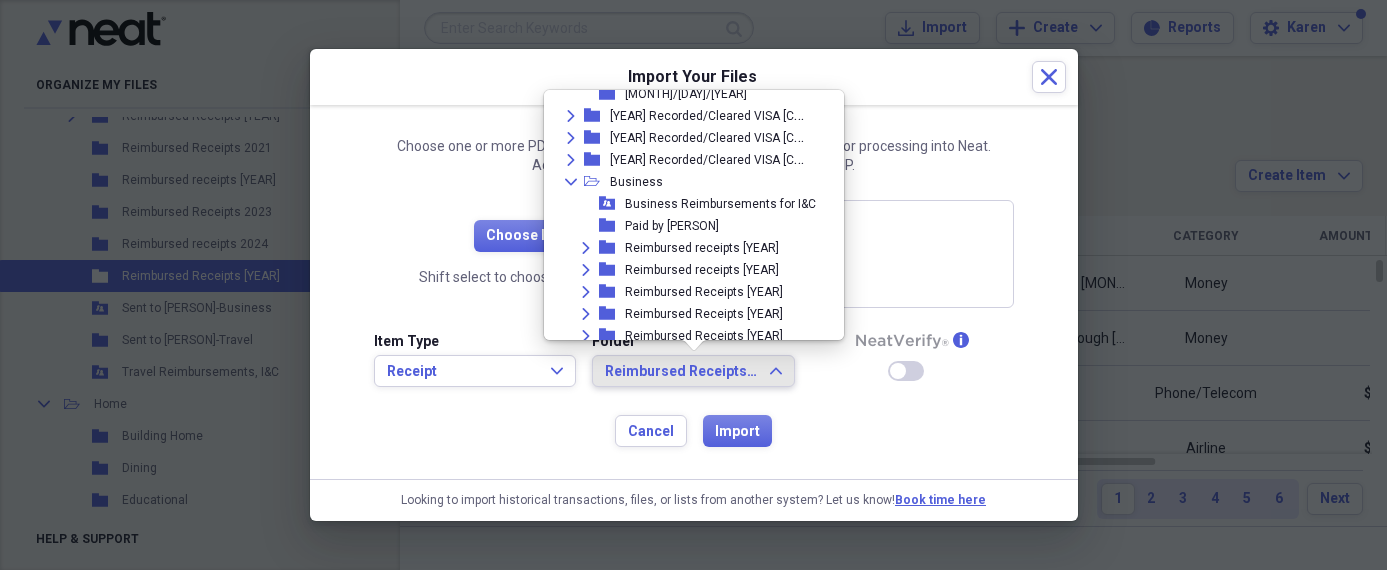 scroll, scrollTop: 637, scrollLeft: 0, axis: vertical 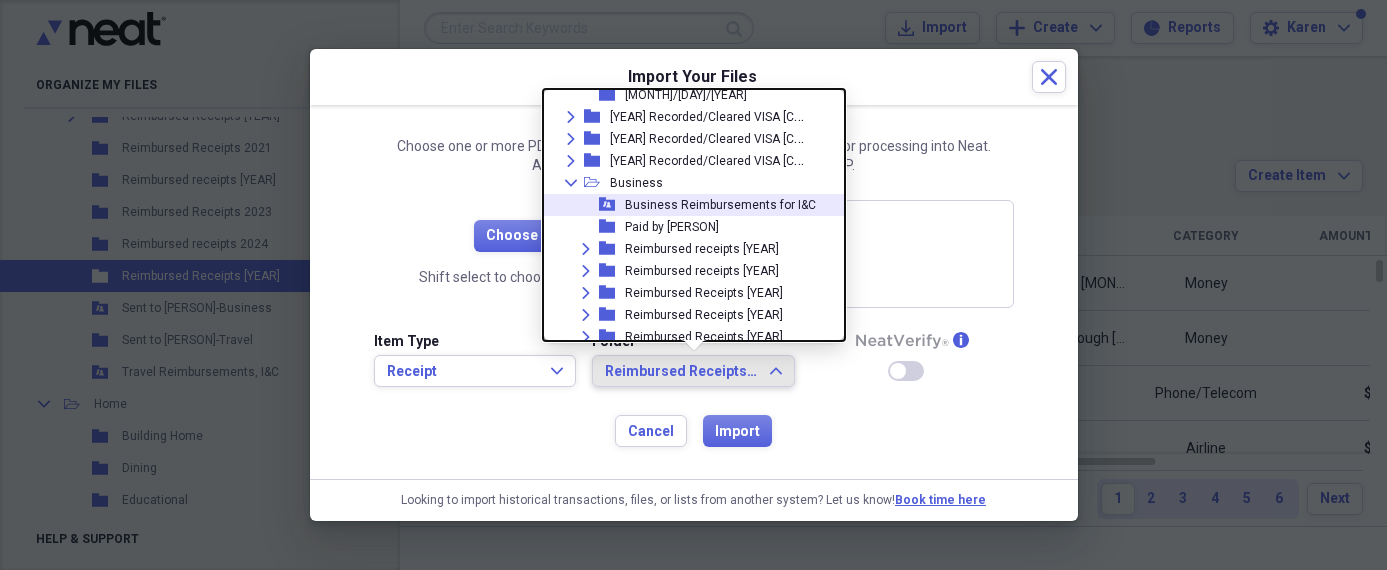 click on "Business Reimbursements for I&C" at bounding box center [720, 205] 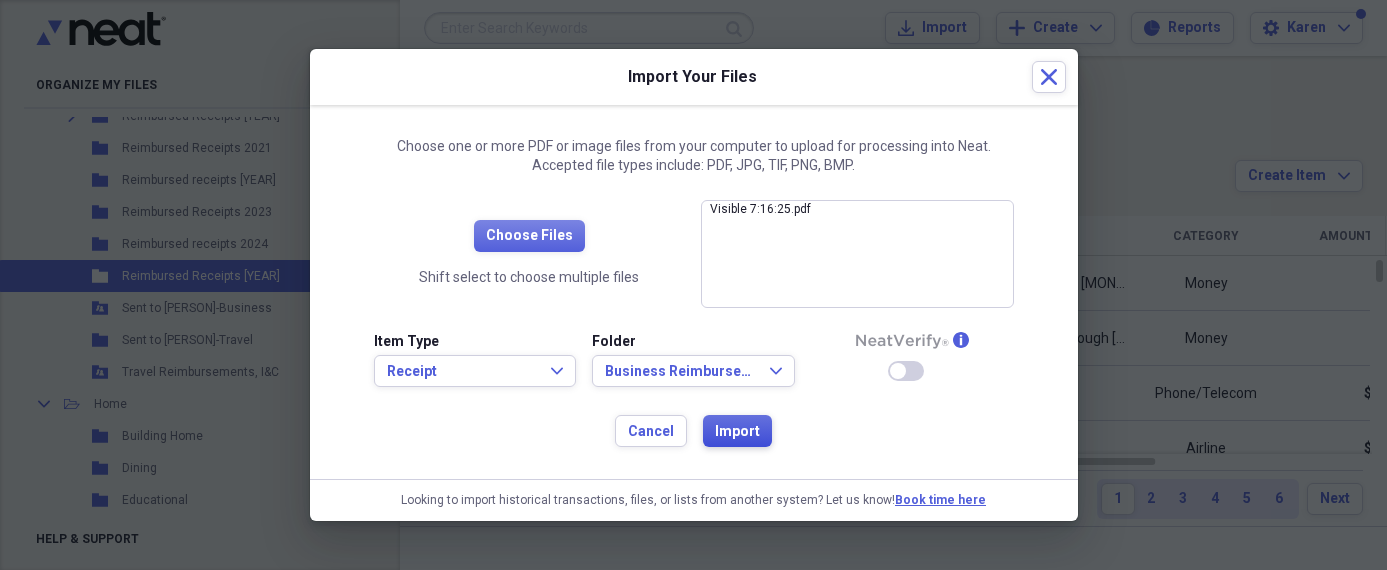 click on "Import" at bounding box center [737, 432] 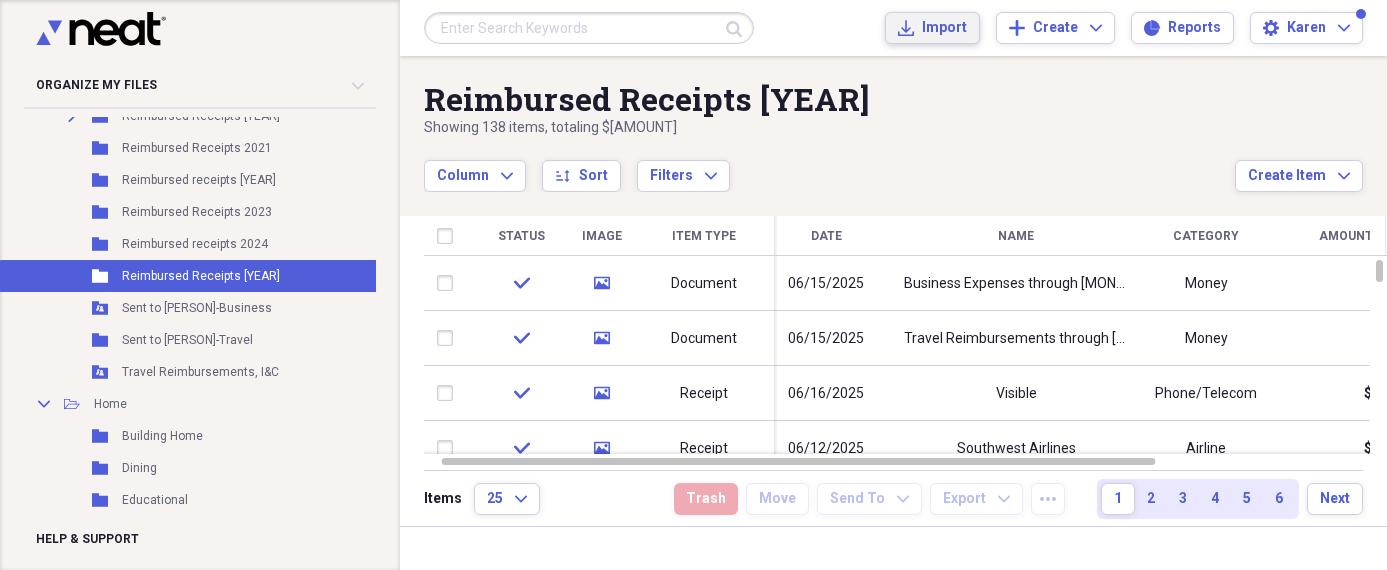 click on "Import" at bounding box center [944, 28] 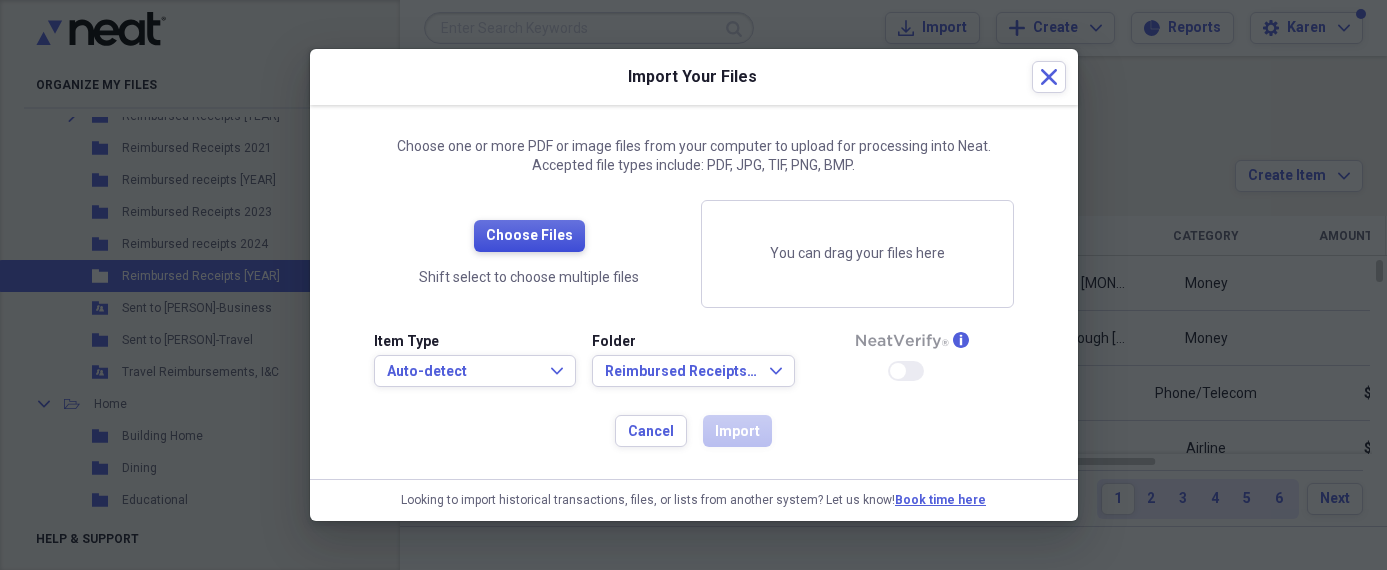 click on "Choose Files" at bounding box center [529, 236] 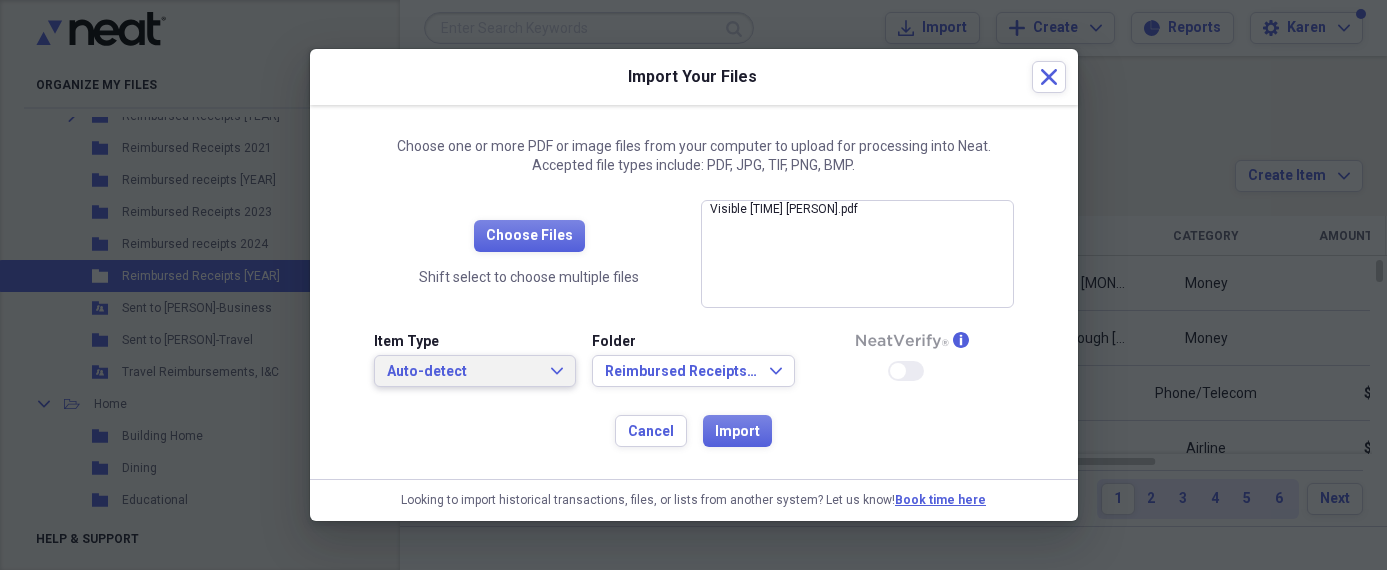 click on "Auto-detect Expand" at bounding box center [475, 372] 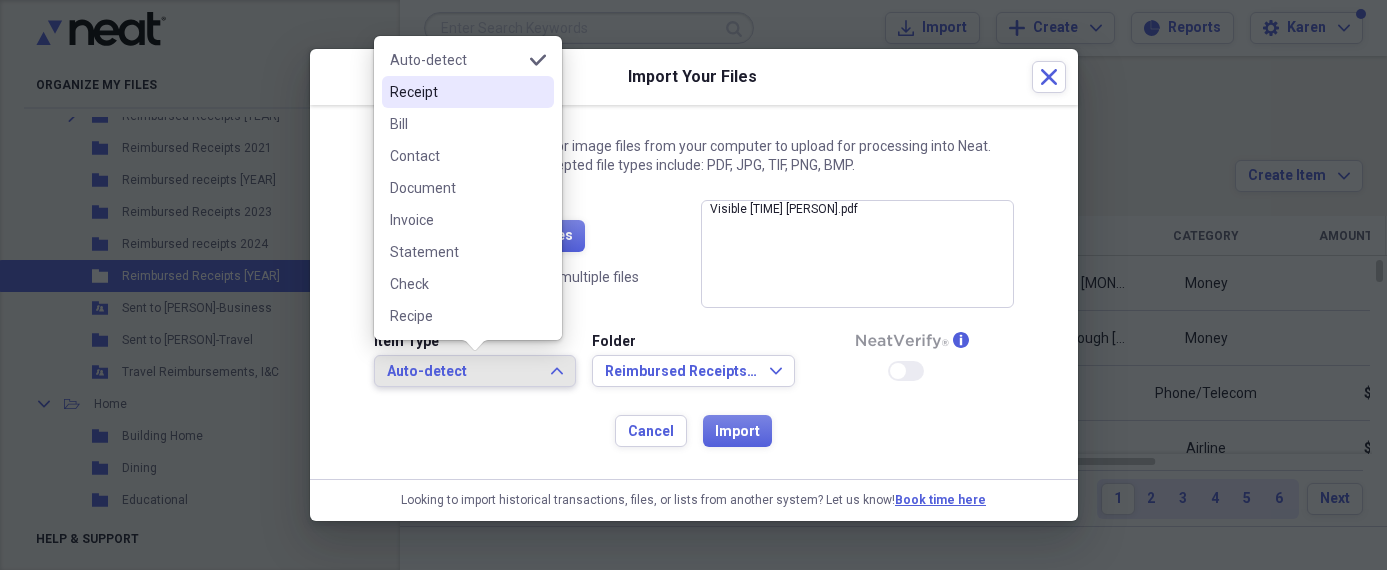 click on "Receipt" at bounding box center (456, 92) 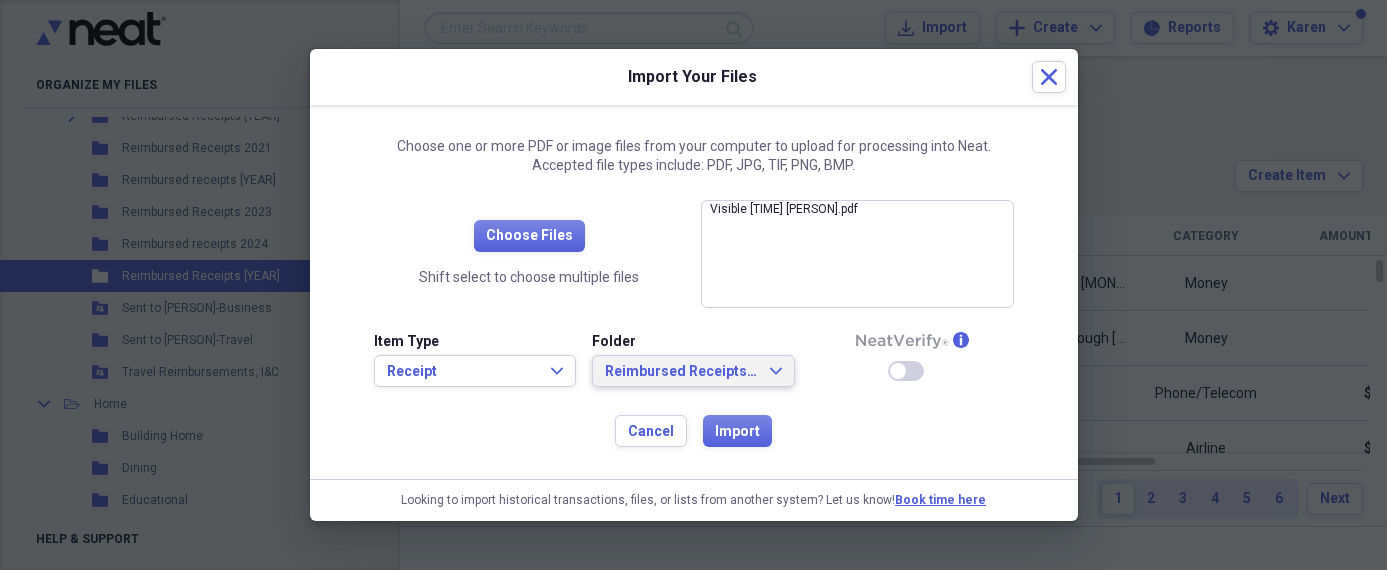 click on "Expand" 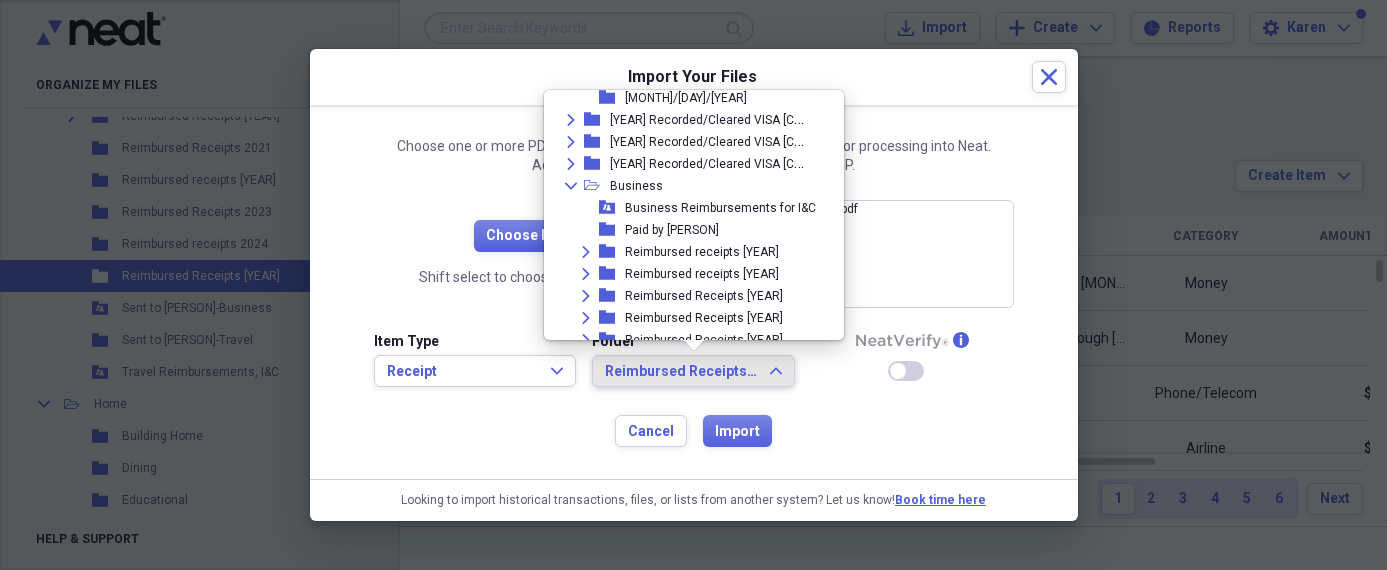 scroll, scrollTop: 632, scrollLeft: 0, axis: vertical 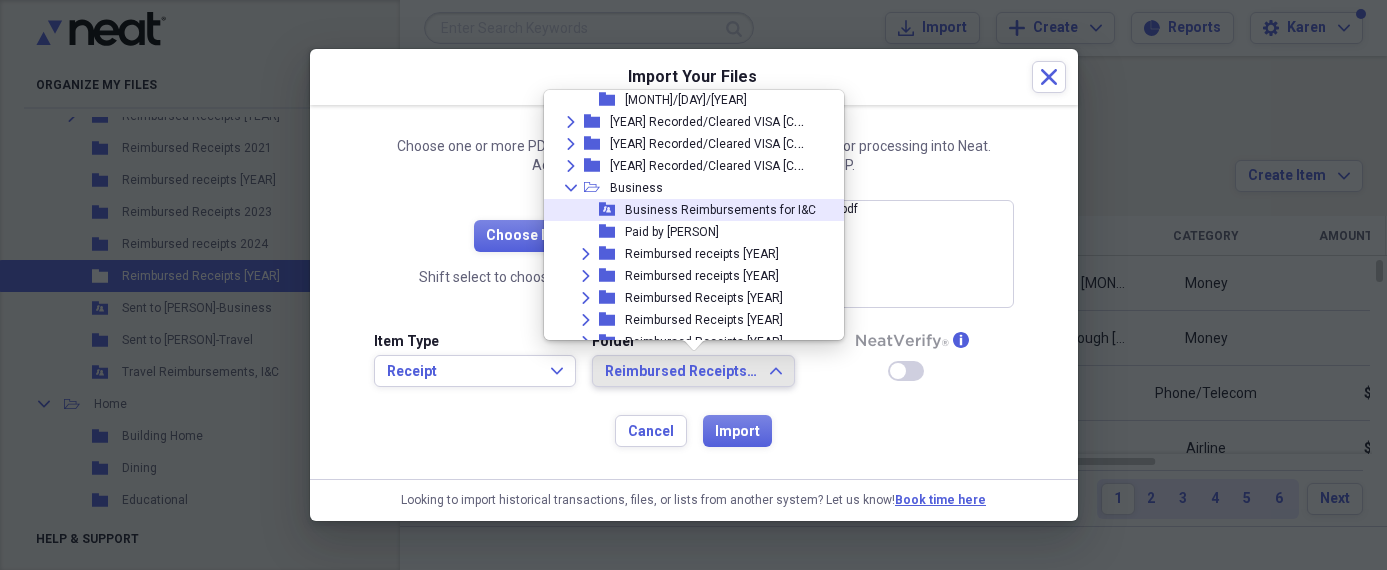 click on "Business Reimbursements for I&C" at bounding box center (720, 210) 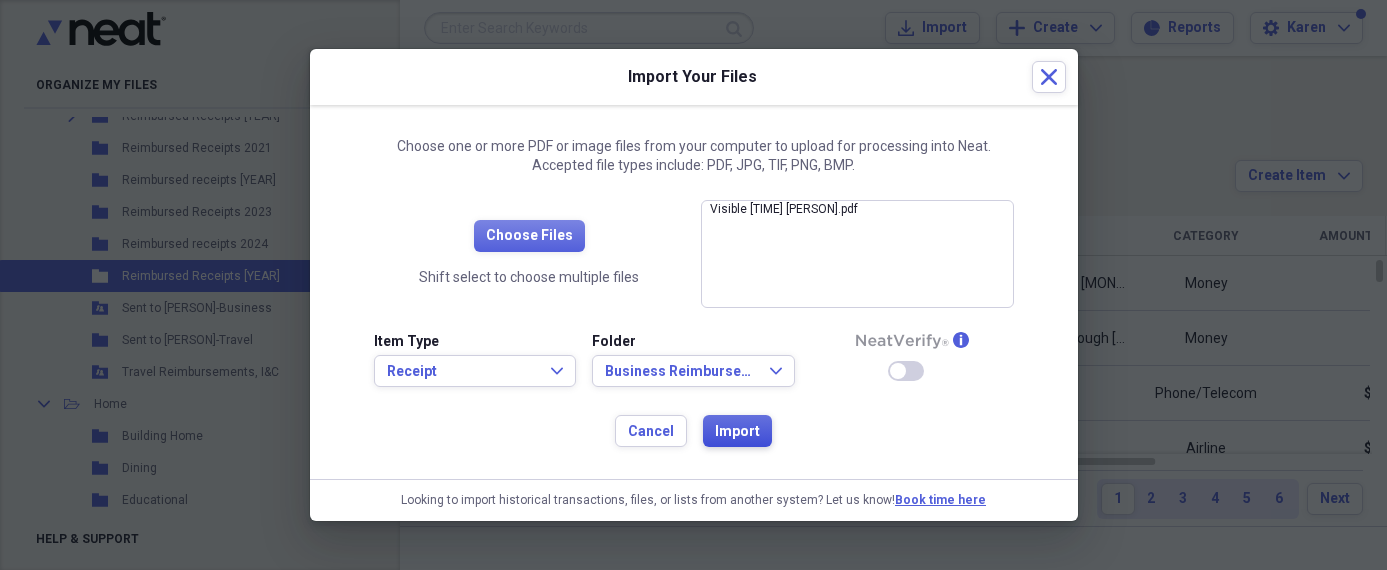 click on "Import" at bounding box center [737, 432] 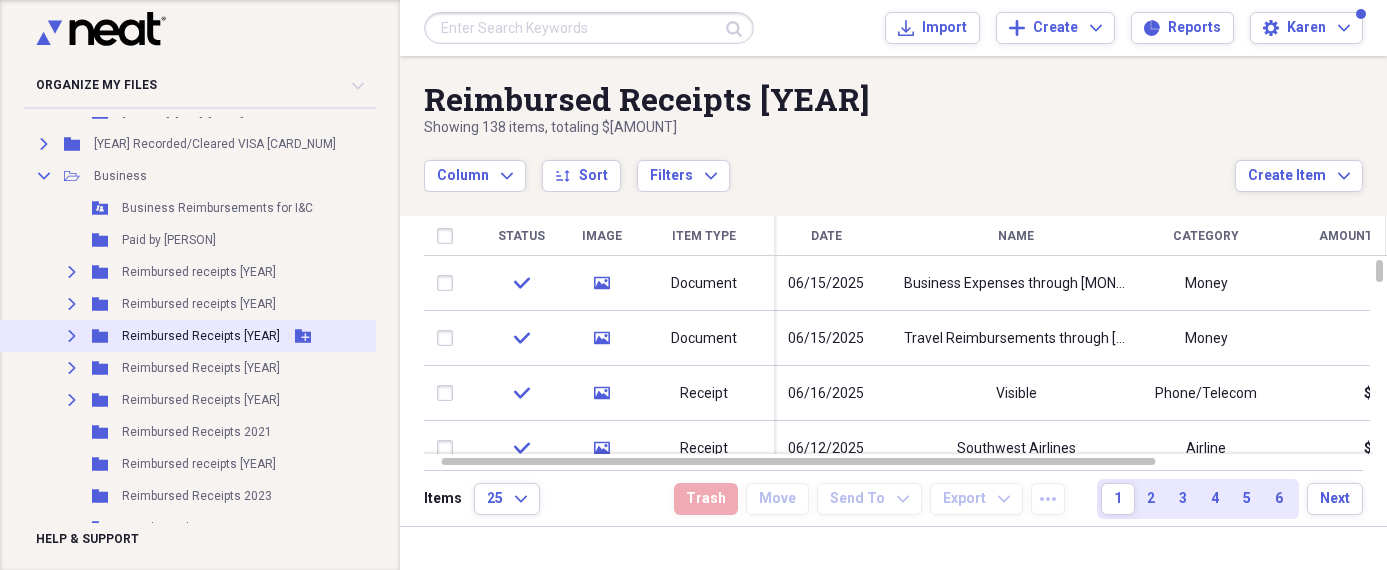 scroll, scrollTop: 1013, scrollLeft: 1, axis: both 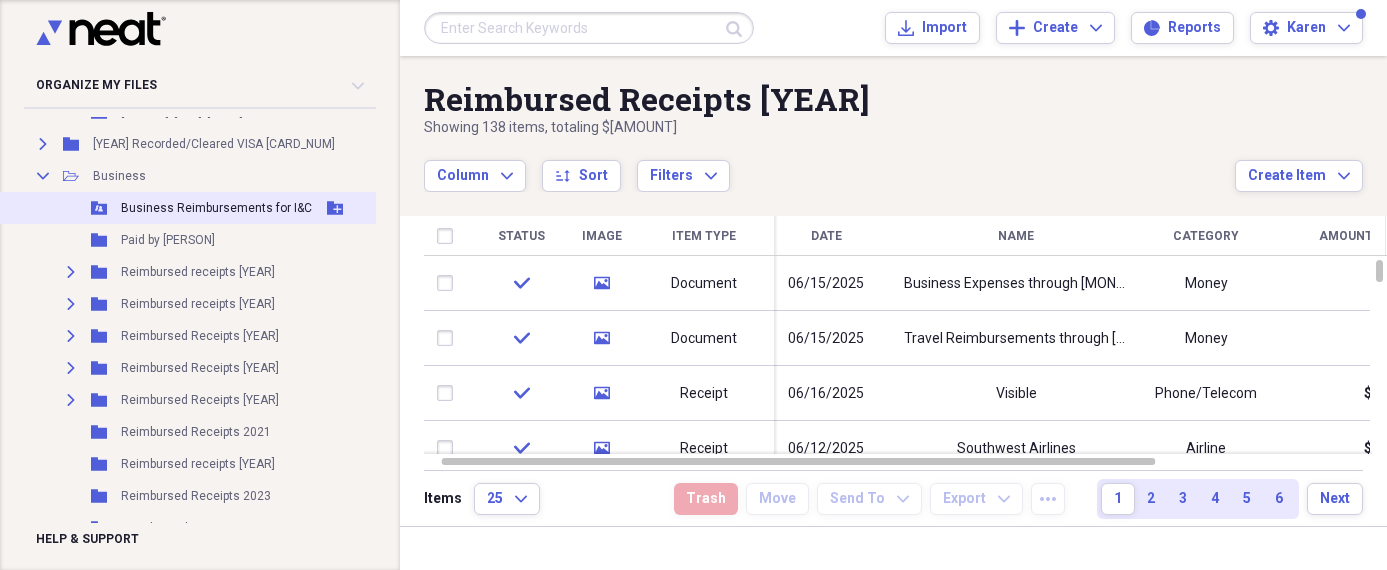 click on "Business Reimbursements for I&C" at bounding box center [216, 208] 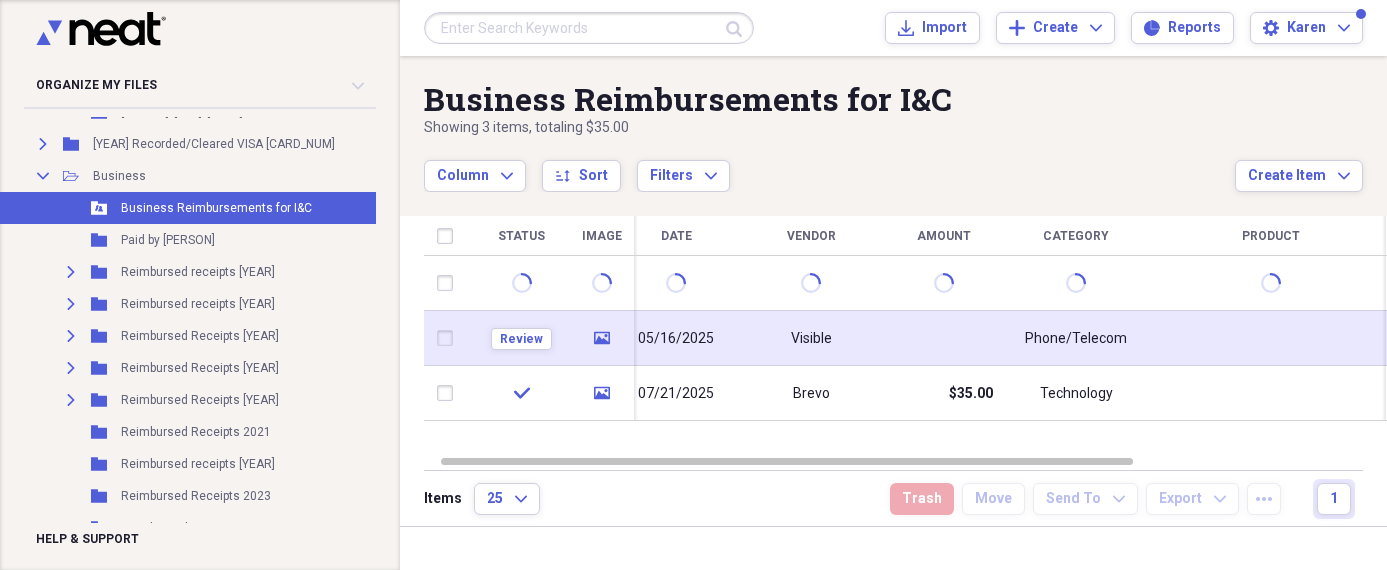 click on "Visible" at bounding box center (811, 338) 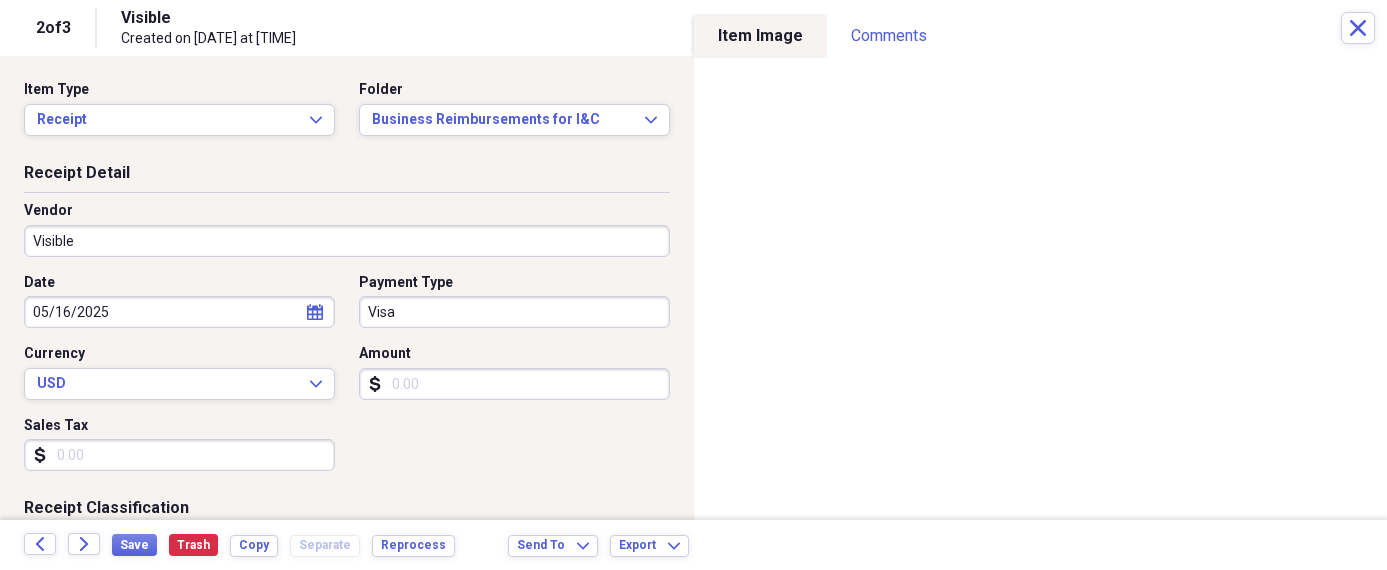 click on "Organize My Files 9 Collapse Unfiled Needs Review 9 Unfiled All Files Unfiled Unfiled Unfiled Saved Reports Collapse My Cabinet My Cabinet Add Folder Expand Folder [YEAR] Recorded/Cleared VISA [CARD_NUM]-[YEAR] Add Folder Expand Folder [YEAR] Recorded/Cleared VISA [CARD_NUM]-[YEAR] Add Folder Expand Folder [YEAR] Recorded/Cleared VISA [CARD_NUM]-[YEAR] Add Folder Expand Folder [YEAR] Recorded/Cleared VISA [CARD_NUM]-[YEAR] Add Folder Expand Folder [YEAR] Recorded/Cleared VISA [CARD_NUM] Add Folder Expand Folder [YEAR] Recorded/Cleared VISA [CARD_NUM] Add Folder Expand Folder [YEAR] Recorded/Cleared [CARD_NUM] Add Folder Expand Folder [YEAR] Recorded/Cleared VISA [CARD_NUM] Add Folder Expand Folder [YEAR] Recorded/Cleared VISA [CARD_NUM] Add Folder Expand Folder [YEAR] Recorded/Cleared VISA [CARD_NUM] Add Folder Expand Folder [YEAR] Recorded/Cleared VISA [CARD_NUM] Add Folder Expand Folder [YEAR] Recorded/Cleared VISA [CARD_NUM] Add Folder Expand Folder [YEAR] Recorded/Cleared VISA [CARD_NUM] Add Folder Expand Folder [YEAR] Recorded/Cleared [CARD_NUM] Add Folder Expand 25" at bounding box center (693, 285) 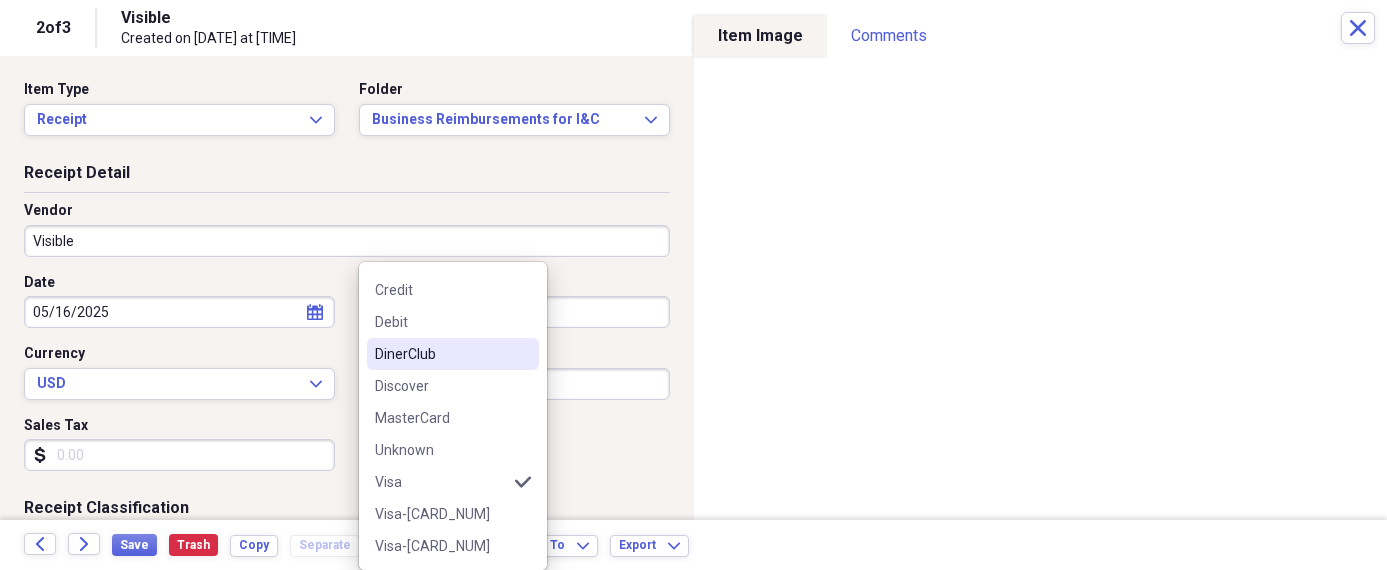 scroll, scrollTop: 92, scrollLeft: 0, axis: vertical 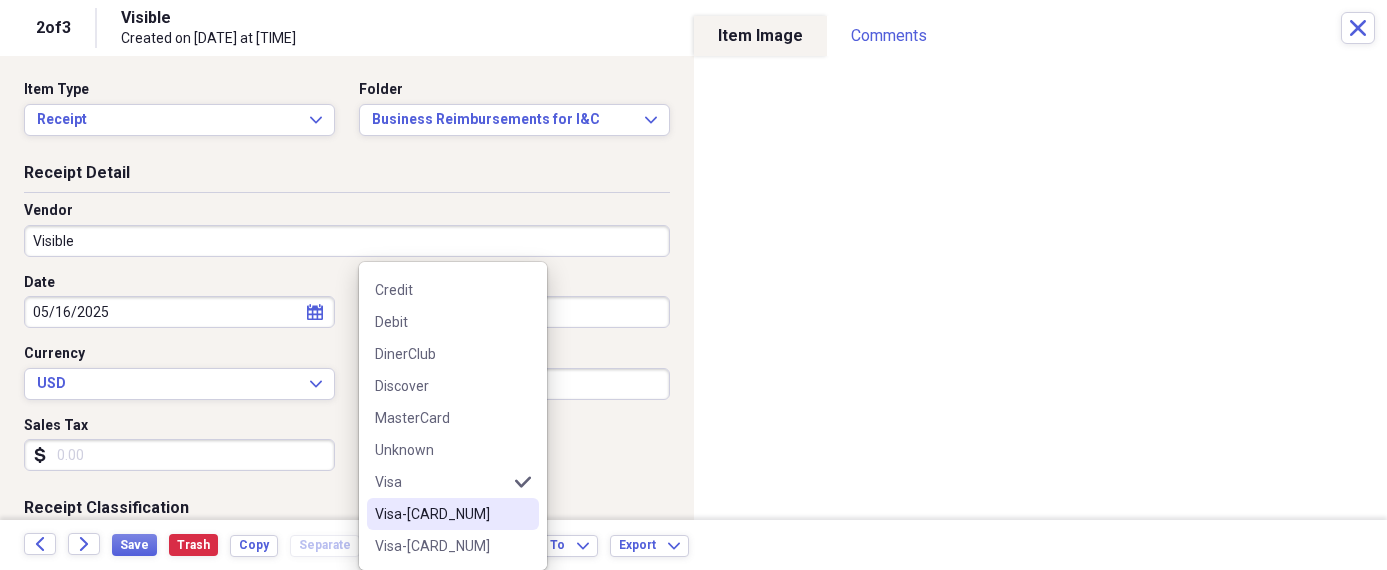 click on "Visa-[CARD_NUM]" at bounding box center (453, 514) 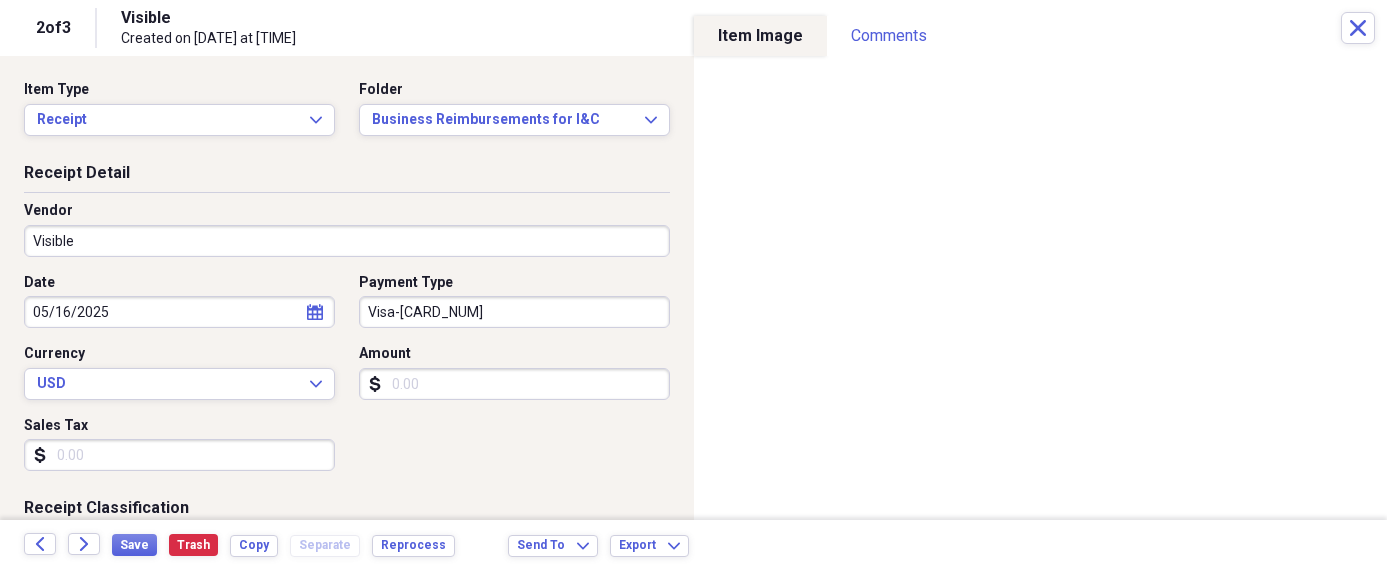 drag, startPoint x: 46, startPoint y: 301, endPoint x: 69, endPoint y: 301, distance: 23 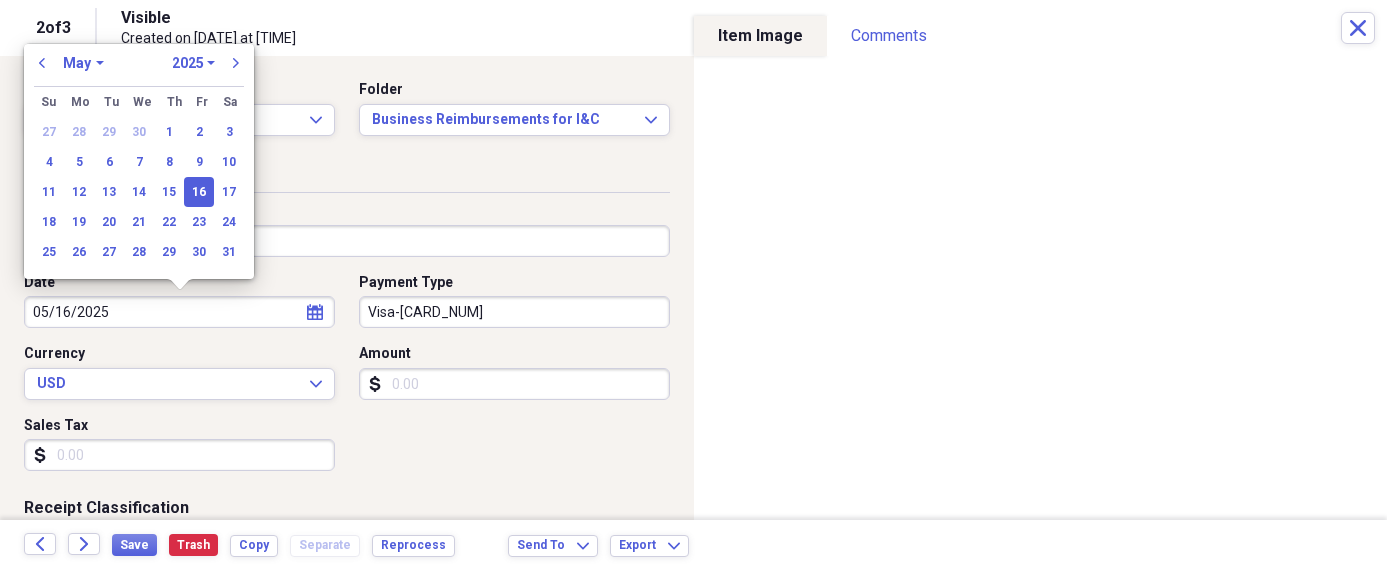 select on "6" 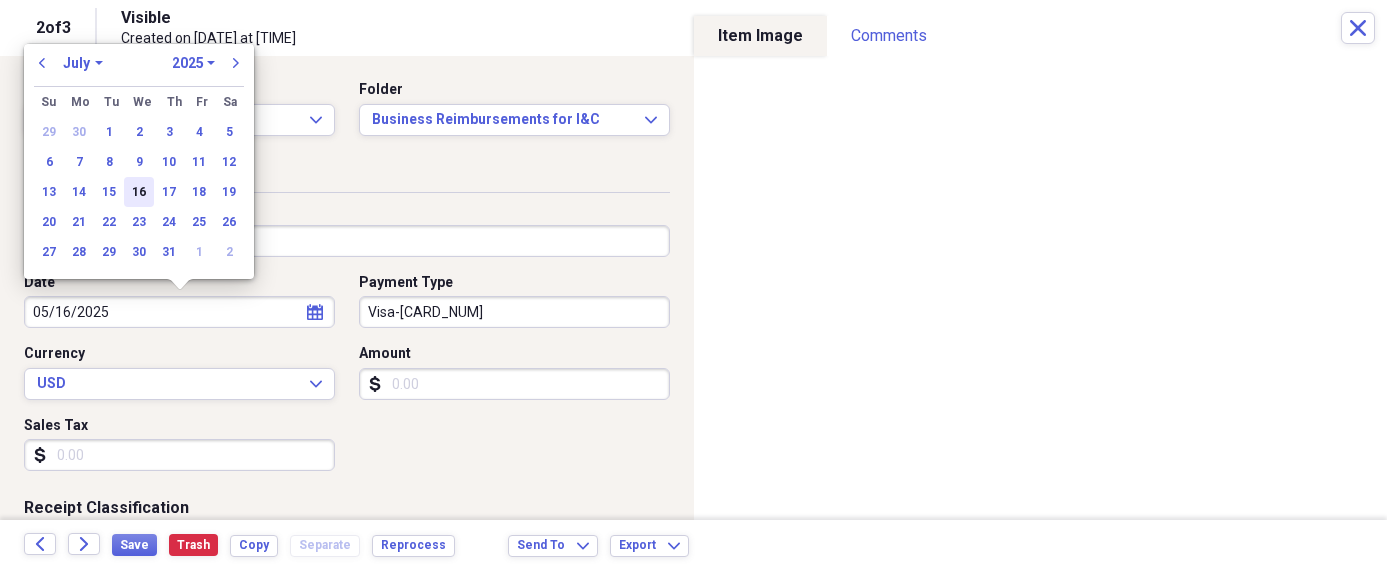 click on "16" at bounding box center (139, 192) 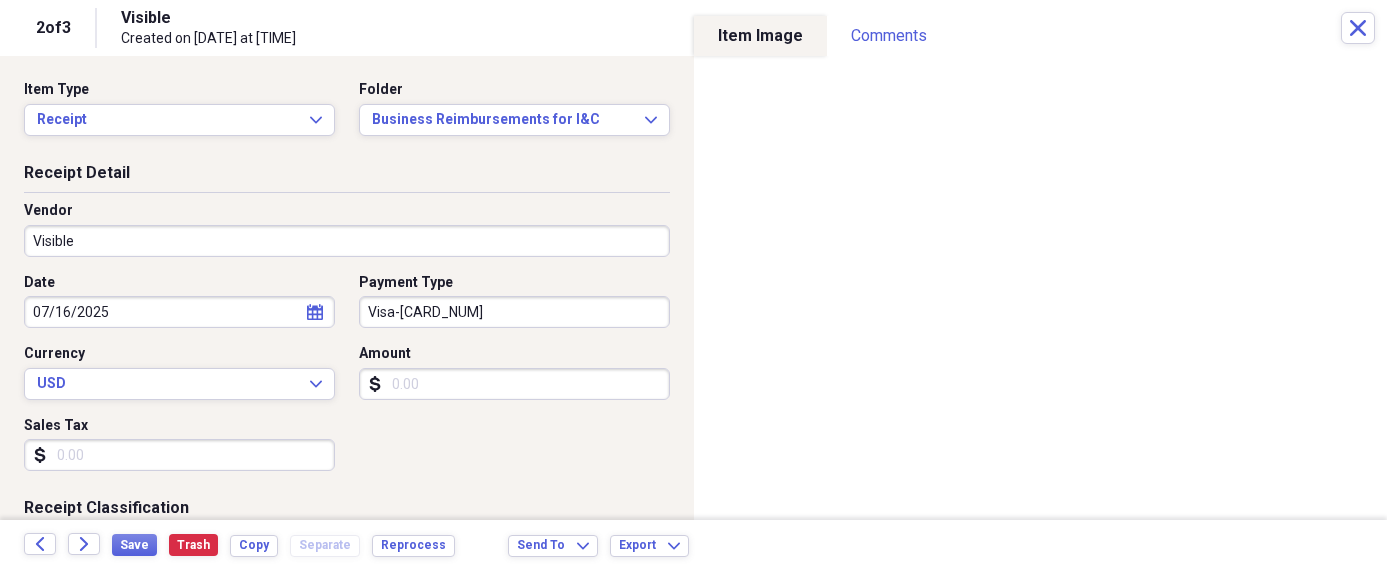 click on "Amount" at bounding box center (514, 384) 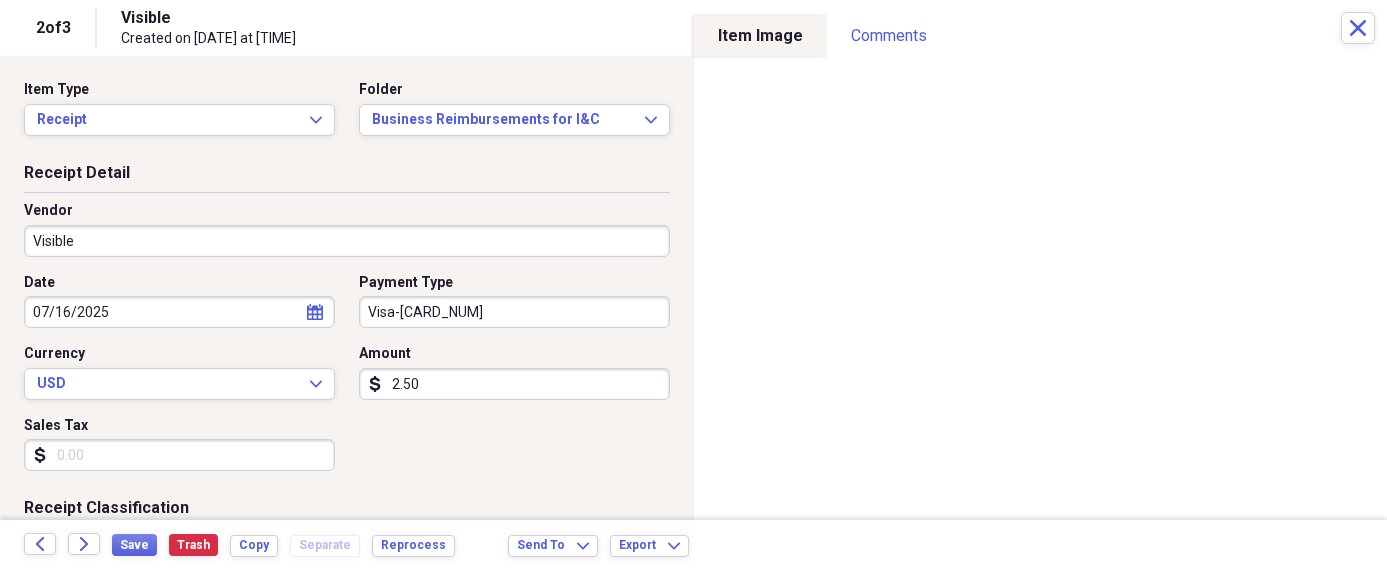 type on "25.00" 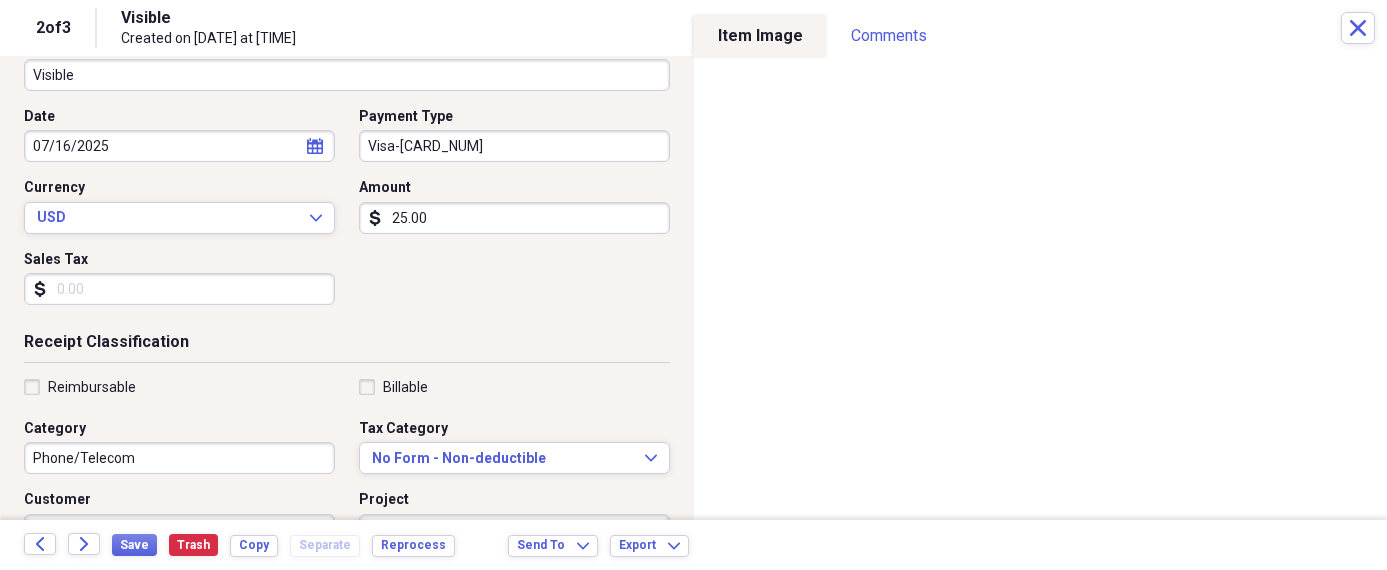 scroll, scrollTop: 210, scrollLeft: 0, axis: vertical 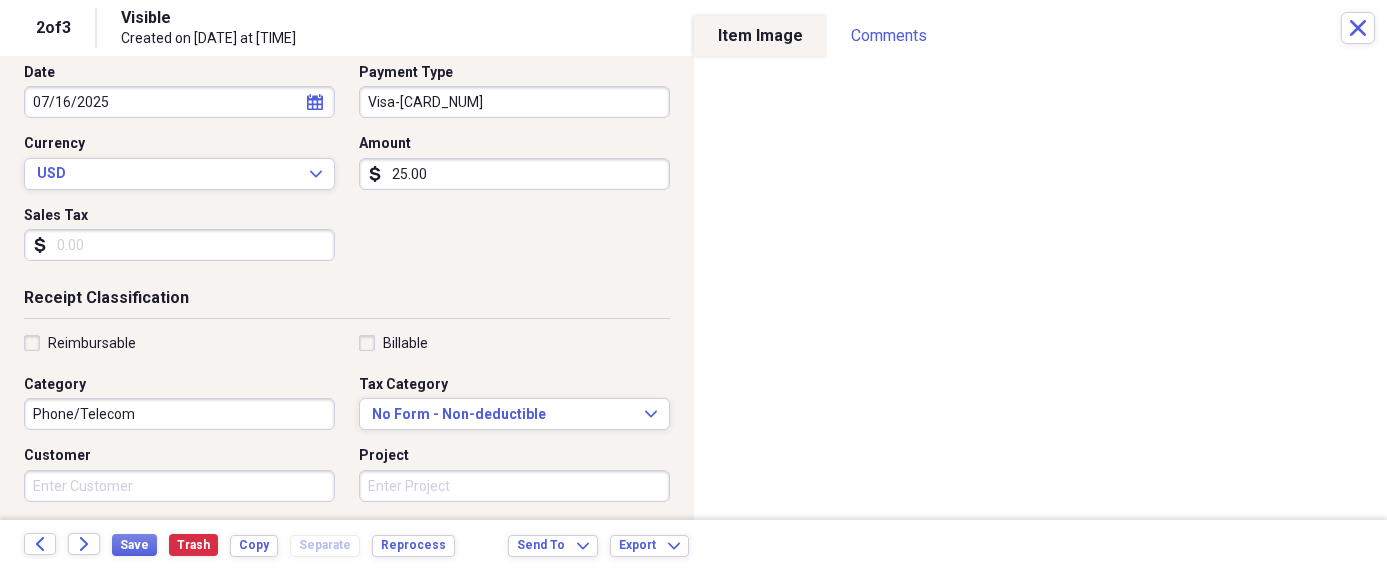 click on "Reimbursable" at bounding box center (80, 343) 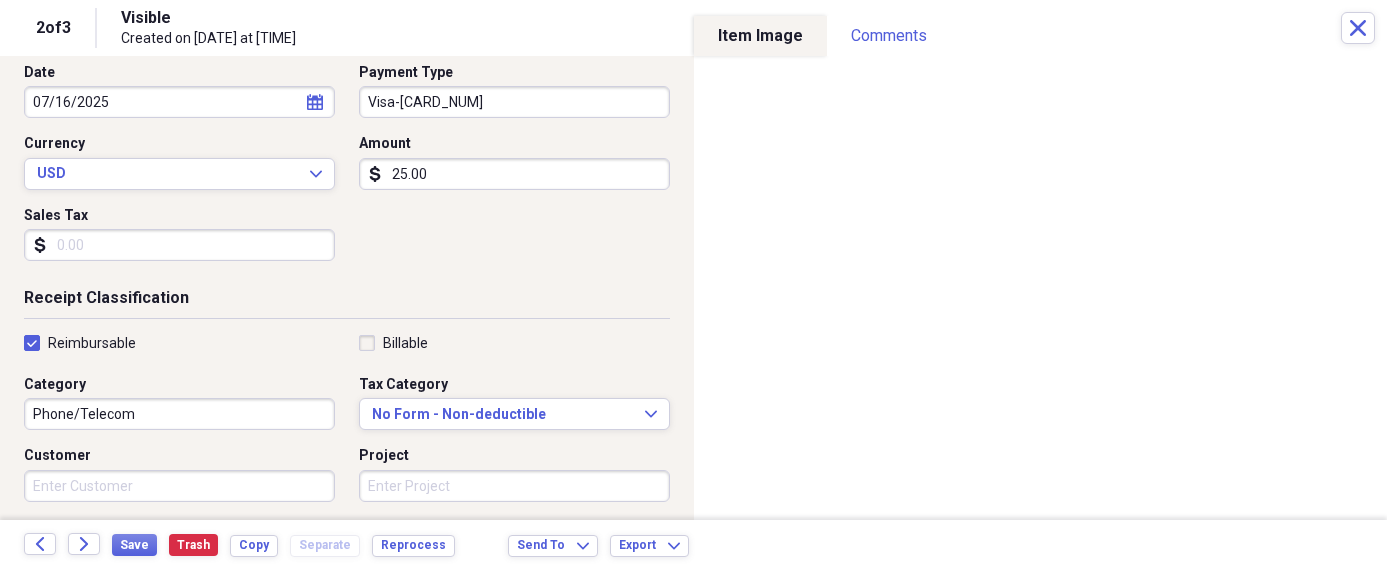 checkbox on "true" 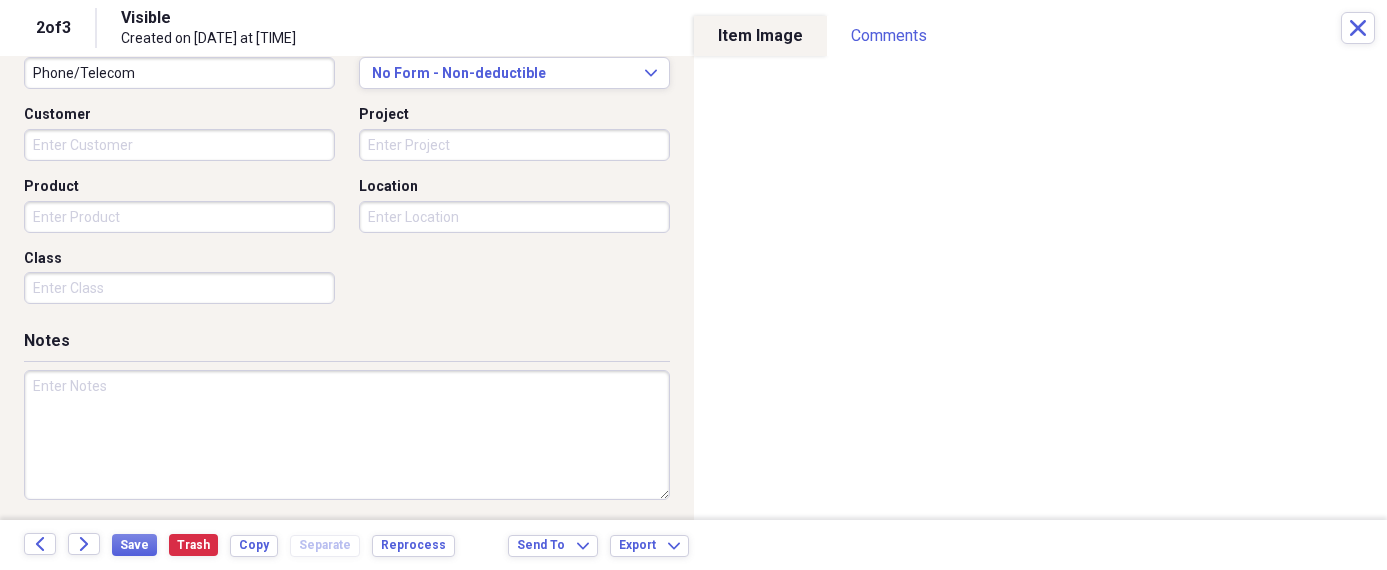 scroll, scrollTop: 550, scrollLeft: 0, axis: vertical 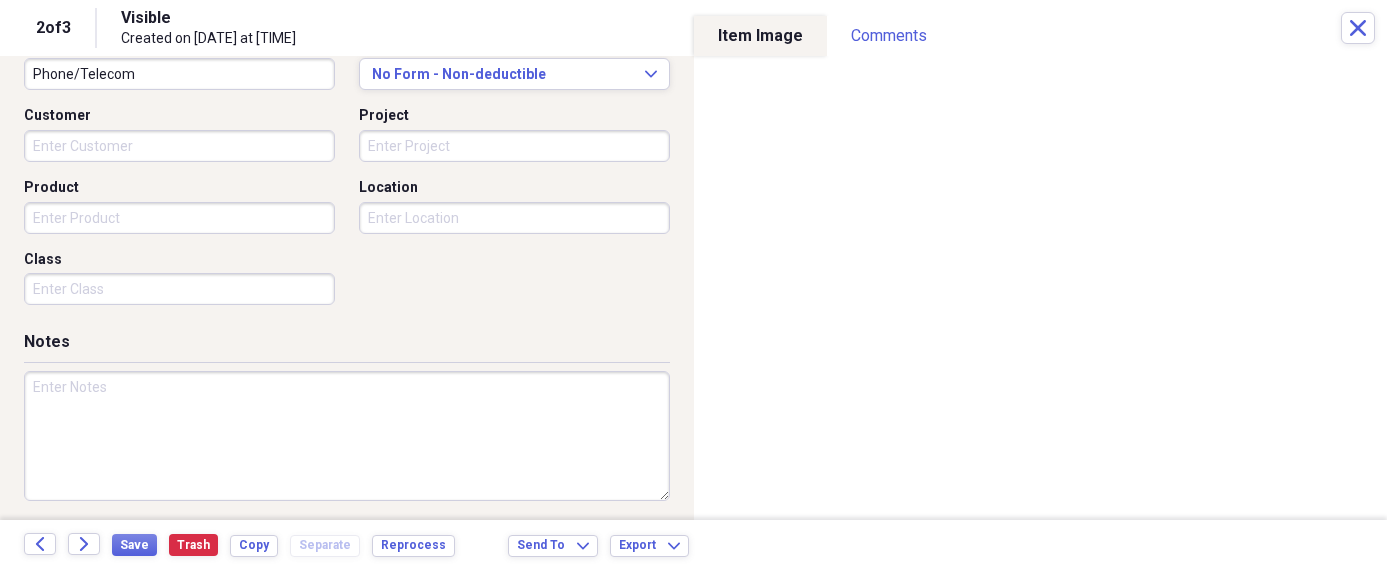click at bounding box center [347, 436] 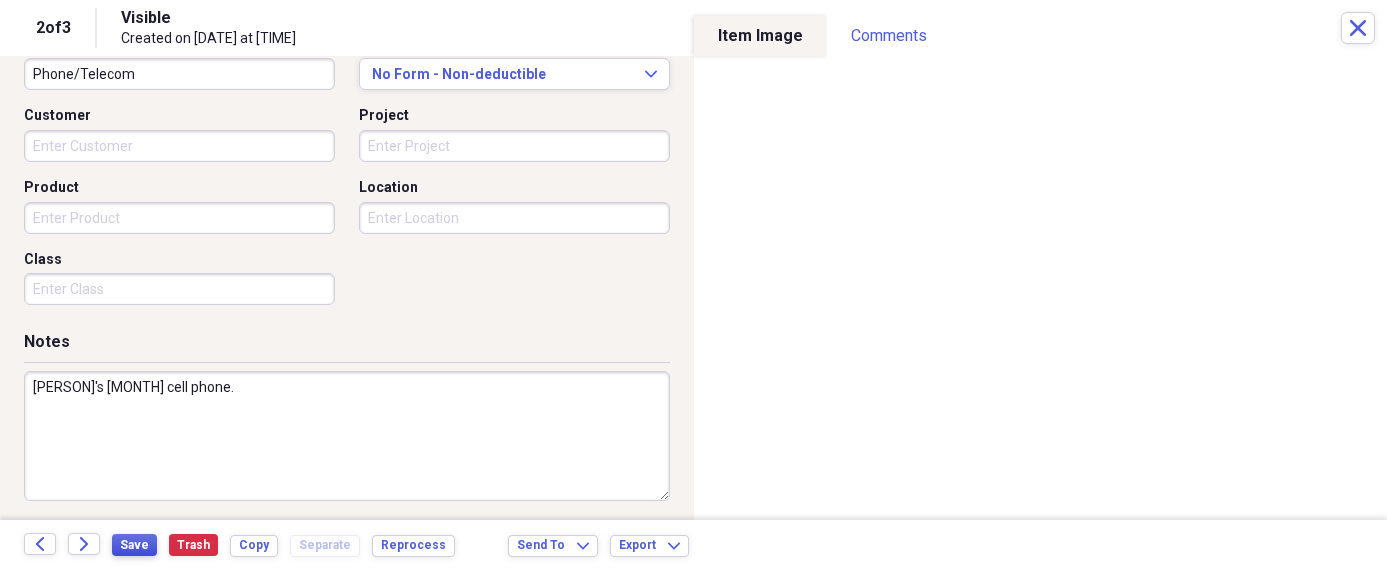 type on "[PERSON]'s [MONTH] cell phone." 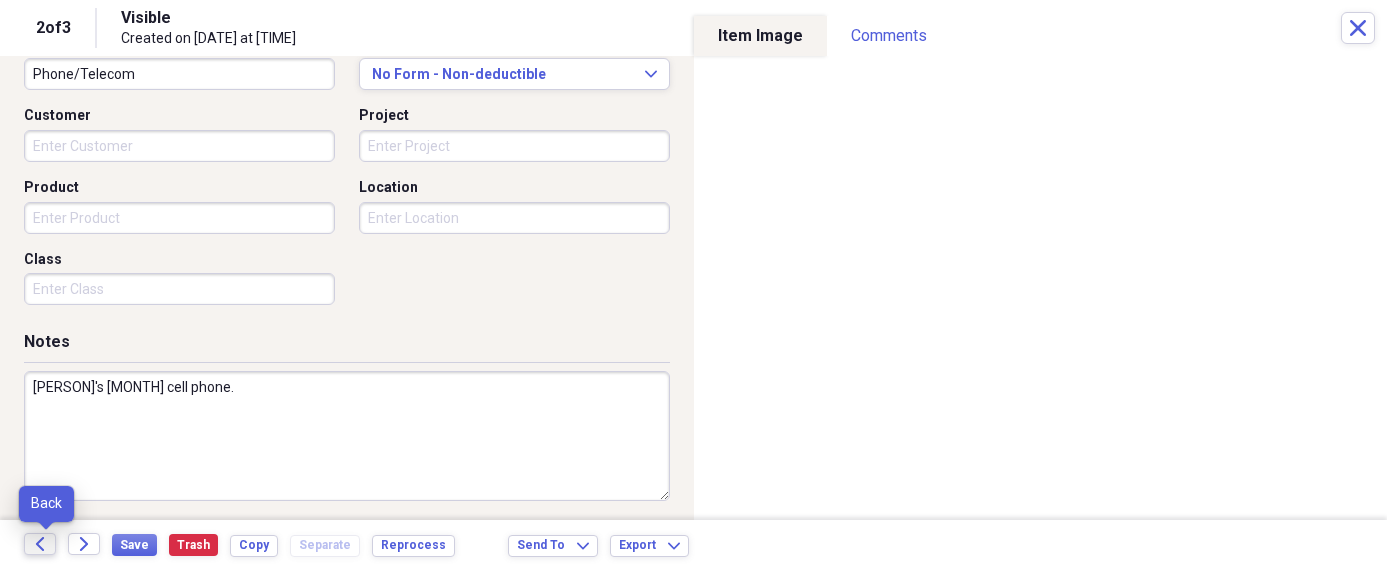 click on "Back" 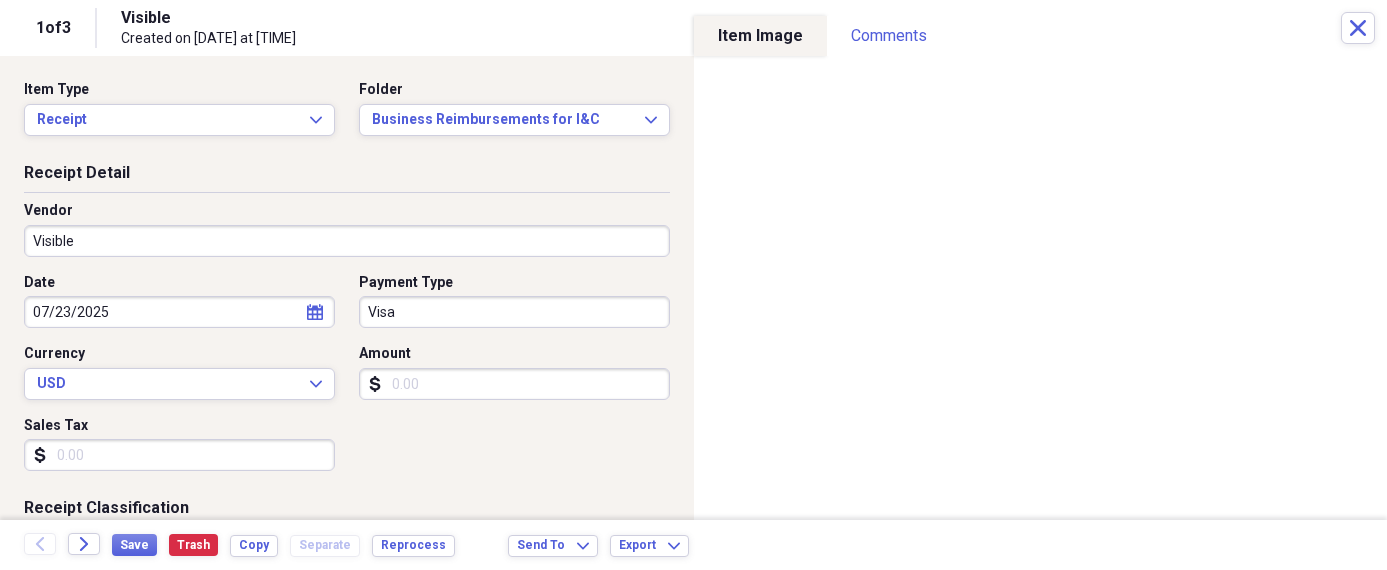 click on "Organize My Files 8 Collapse Unfiled Needs Review 8 Unfiled All Files Unfiled Unfiled Unfiled Saved Reports Collapse My Cabinet My Cabinet Add Folder Expand Folder [YEAR] Recorded/Cleared VISA [CARD_NUM]-[YEAR] Add Folder Expand Folder [YEAR] Recorded/Cleared VISA [CARD_NUM]-[YEAR] Add Folder Expand Folder [YEAR] Recorded/Cleared VISA [CARD_NUM]-[YEAR] Add Folder Expand Folder [YEAR] Recorded/Cleared VISA [CARD_NUM]-[YEAR] Add Folder Expand Folder [YEAR] Recorded/Cleared VISA [CARD_NUM] Add Folder Expand Folder [YEAR] Recorded/Cleared VISA [CARD_NUM] Add Folder Expand Folder [YEAR] Recorded/Cleared [CARD_NUM] Add Folder Expand Folder [YEAR] Recorded/Cleared VISA [CARD_NUM] Add Folder Expand Folder [YEAR] Recorded/Cleared VISA [CARD_NUM] Add Folder Expand Folder [YEAR] Recorded/Cleared VISA [CARD_NUM] Add Folder Expand Folder [YEAR] Recorded/Cleared VISA [CARD_NUM] Add Folder Expand Folder [YEAR] Recorded/Cleared VISA [CARD_NUM] Add Folder Expand Folder [YEAR] Recorded/Cleared VISA [CARD_NUM] Add Folder Expand Folder [YEAR] Recorded/Cleared [CARD_NUM] Add Folder Expand 25" at bounding box center (693, 285) 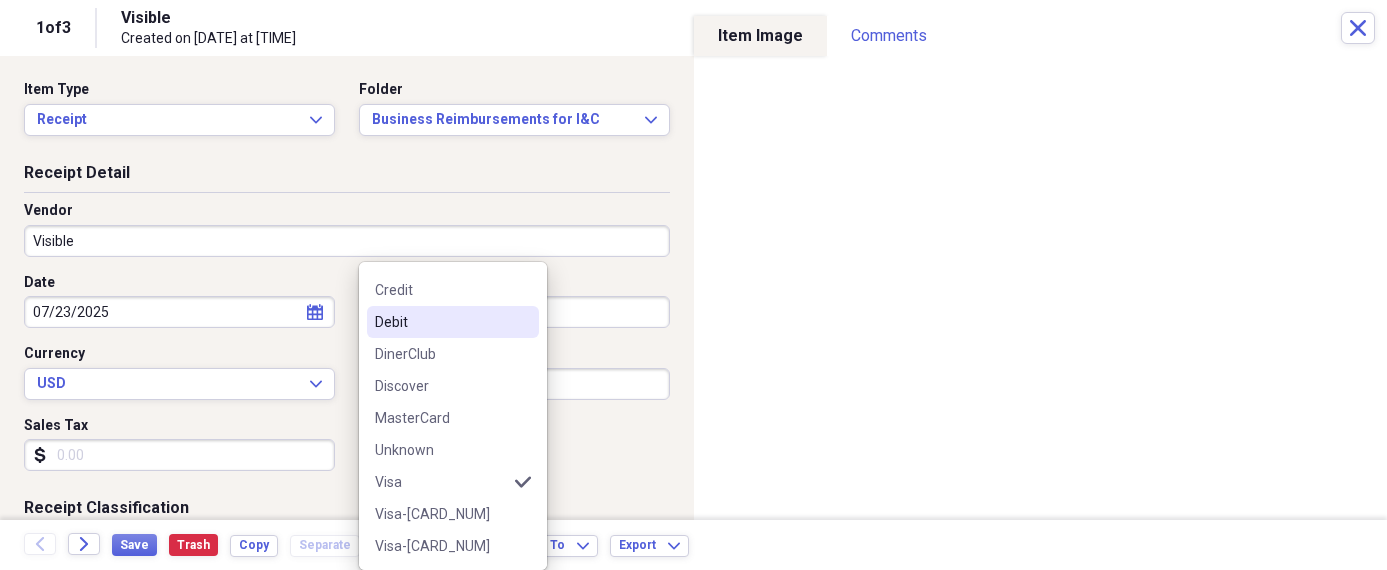 scroll, scrollTop: 92, scrollLeft: 0, axis: vertical 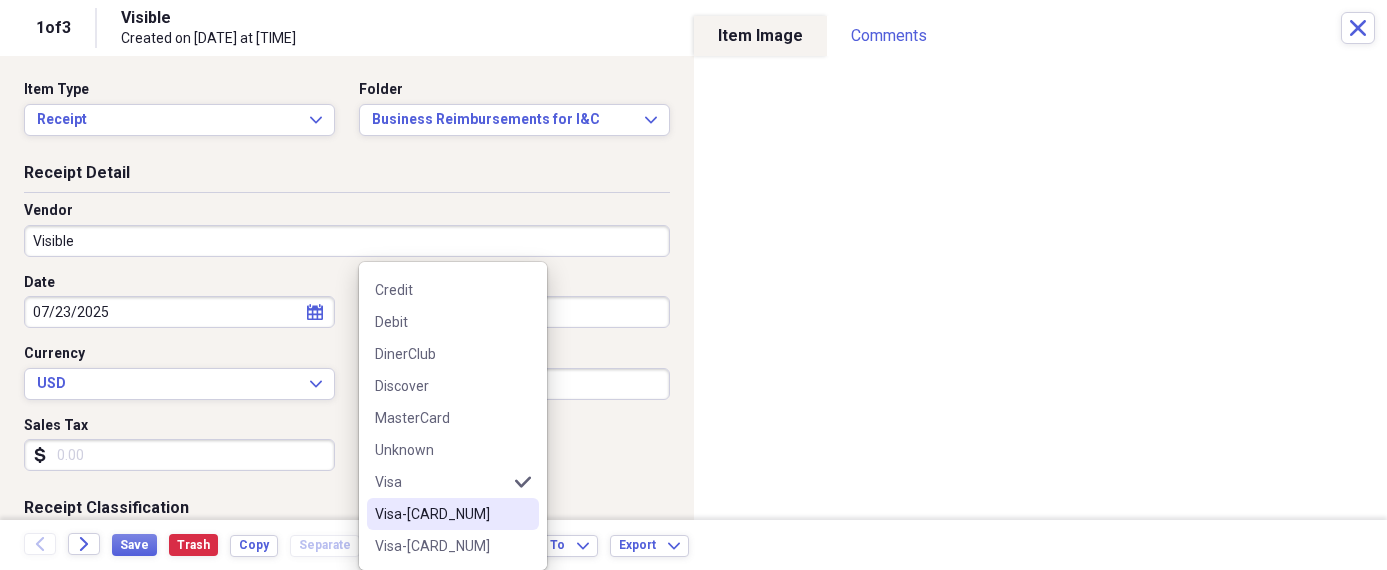 click on "Visa-[CARD_NUM]" at bounding box center (441, 514) 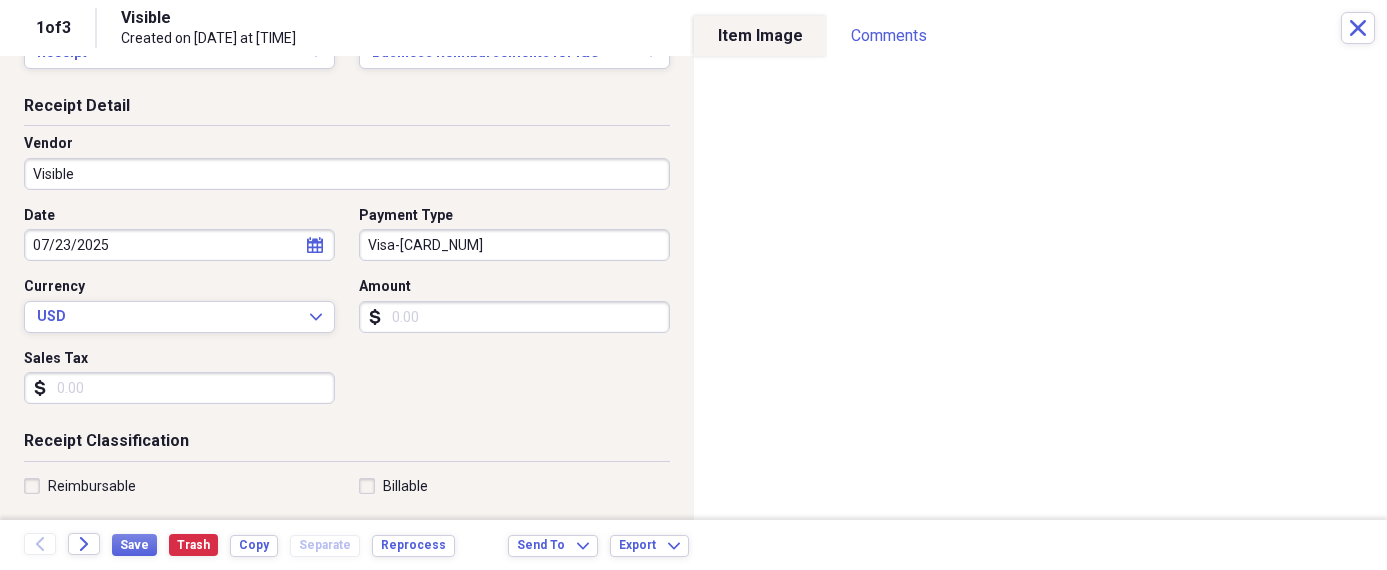 scroll, scrollTop: 103, scrollLeft: 0, axis: vertical 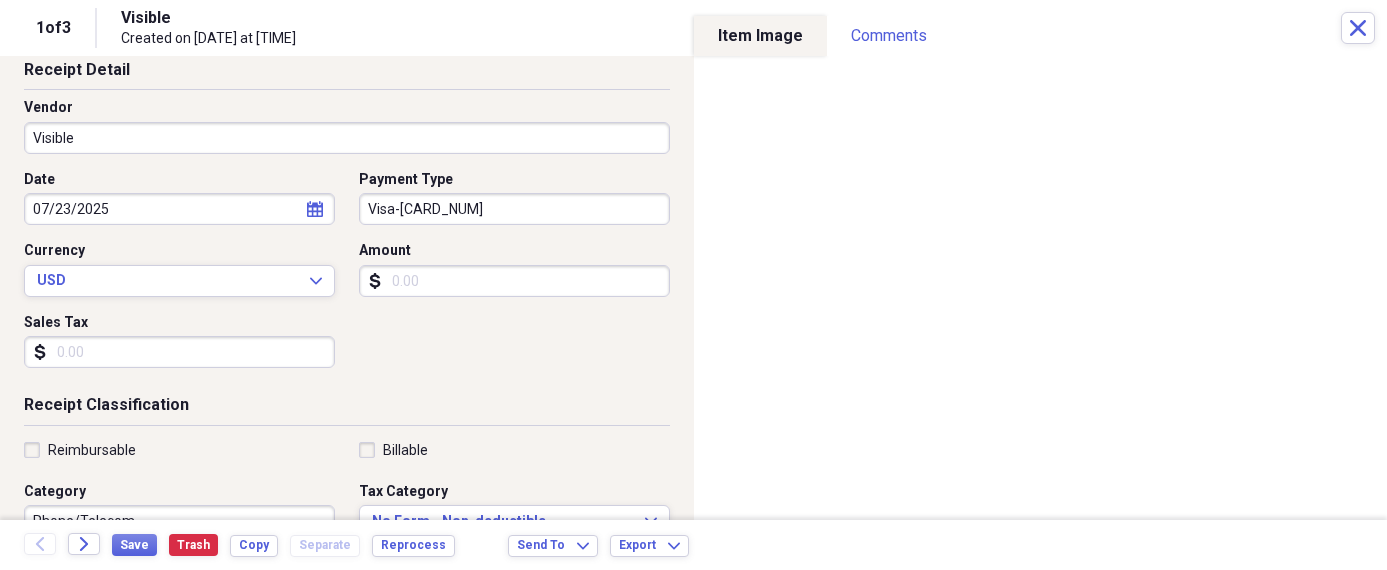 click on "Reimbursable" at bounding box center (80, 450) 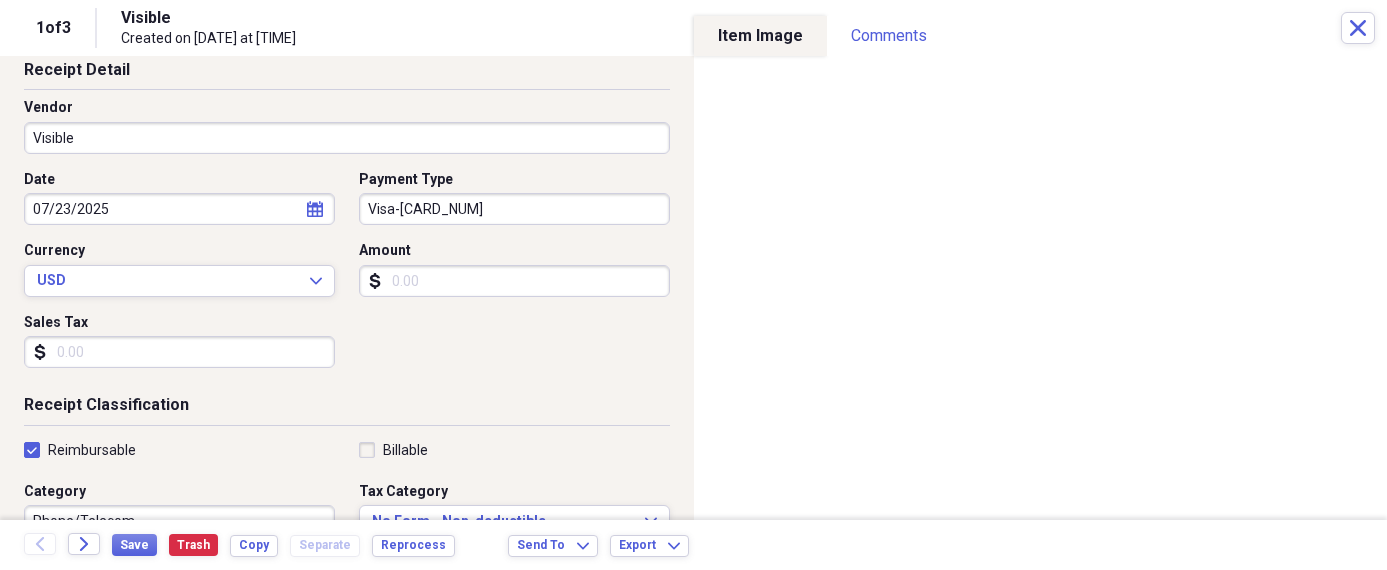 checkbox on "true" 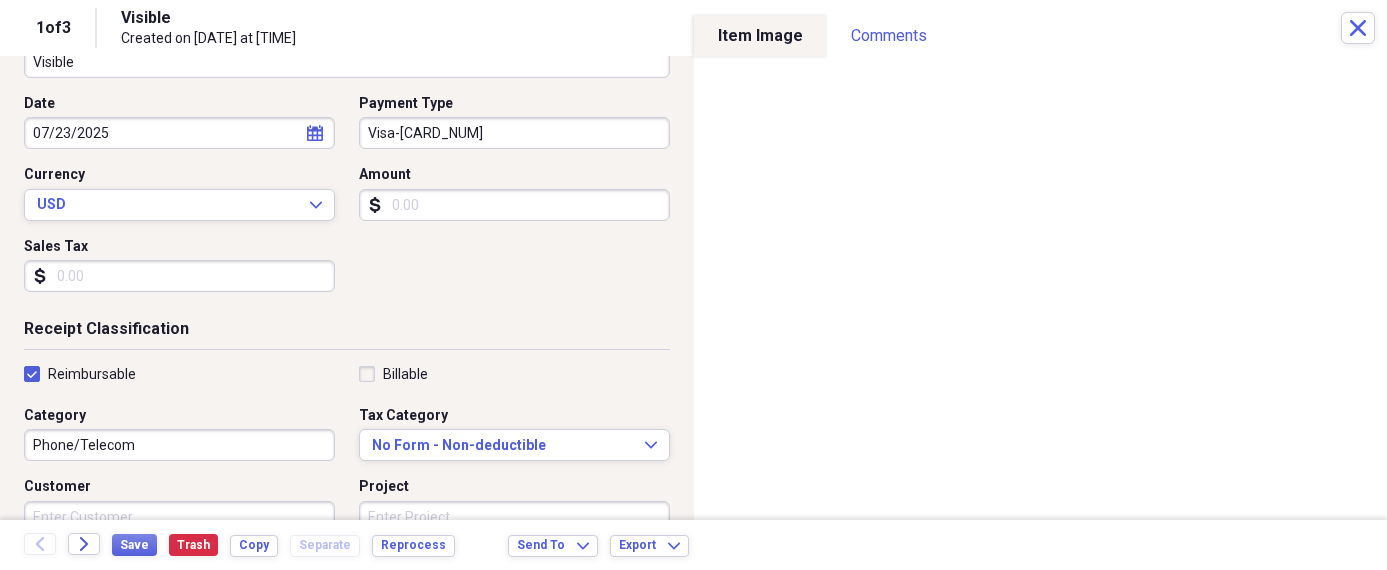 scroll, scrollTop: 178, scrollLeft: 0, axis: vertical 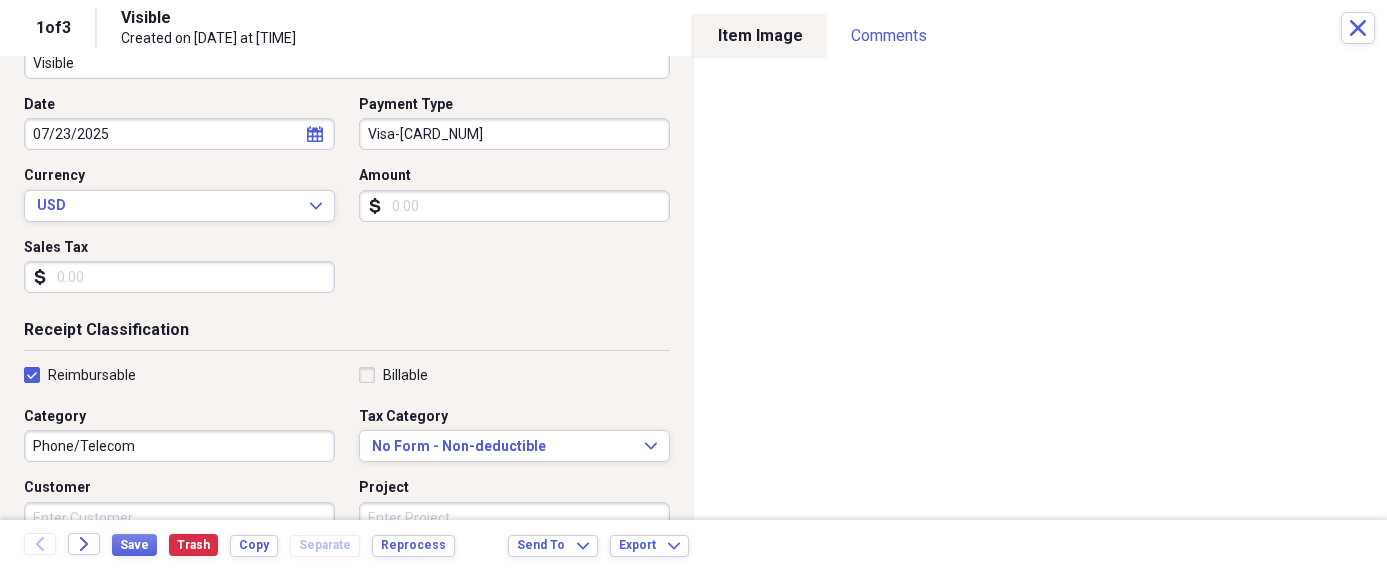 click on "Amount" at bounding box center [514, 206] 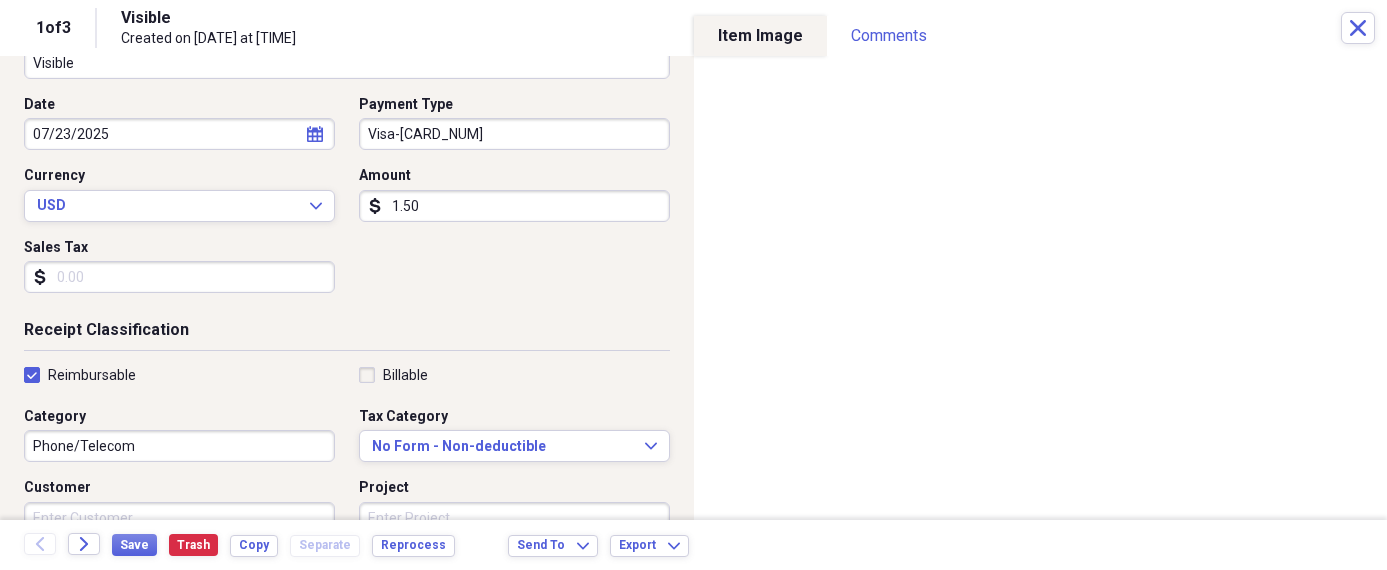type on "15.00" 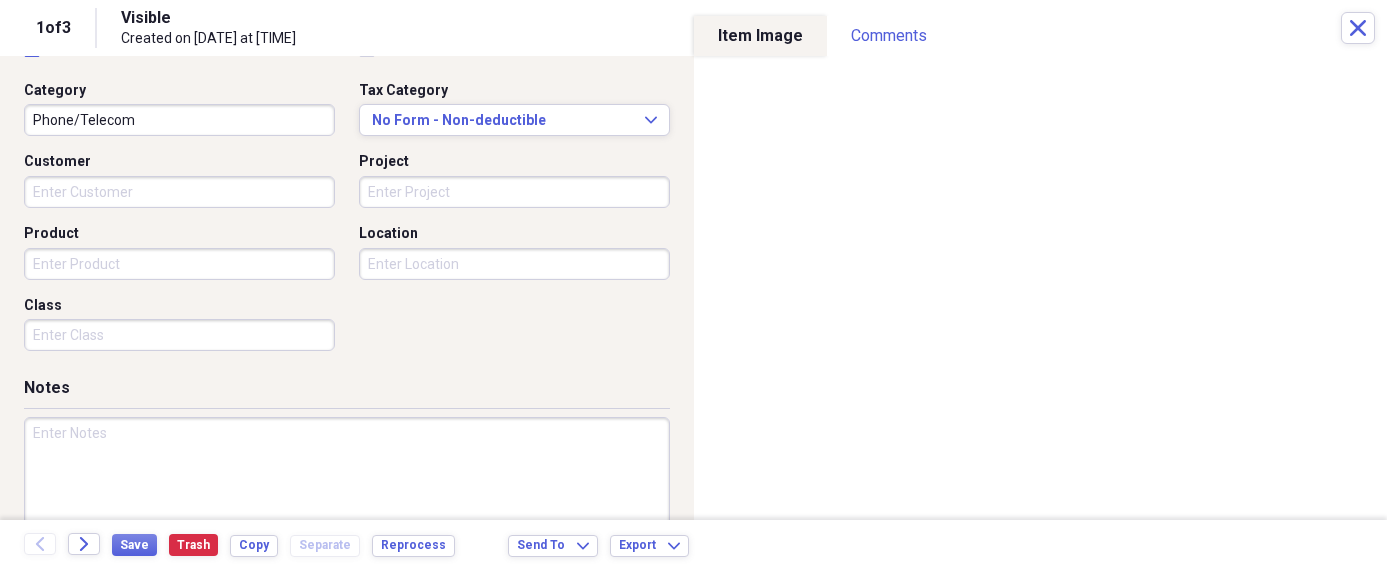 scroll, scrollTop: 509, scrollLeft: 0, axis: vertical 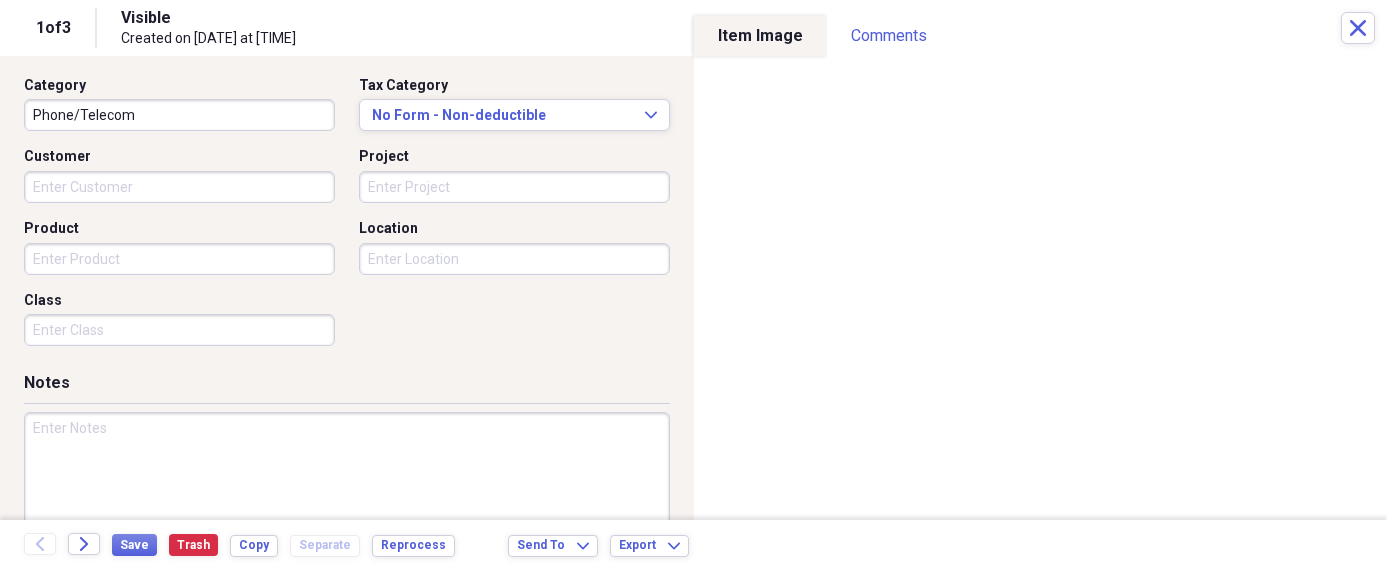 click at bounding box center [347, 477] 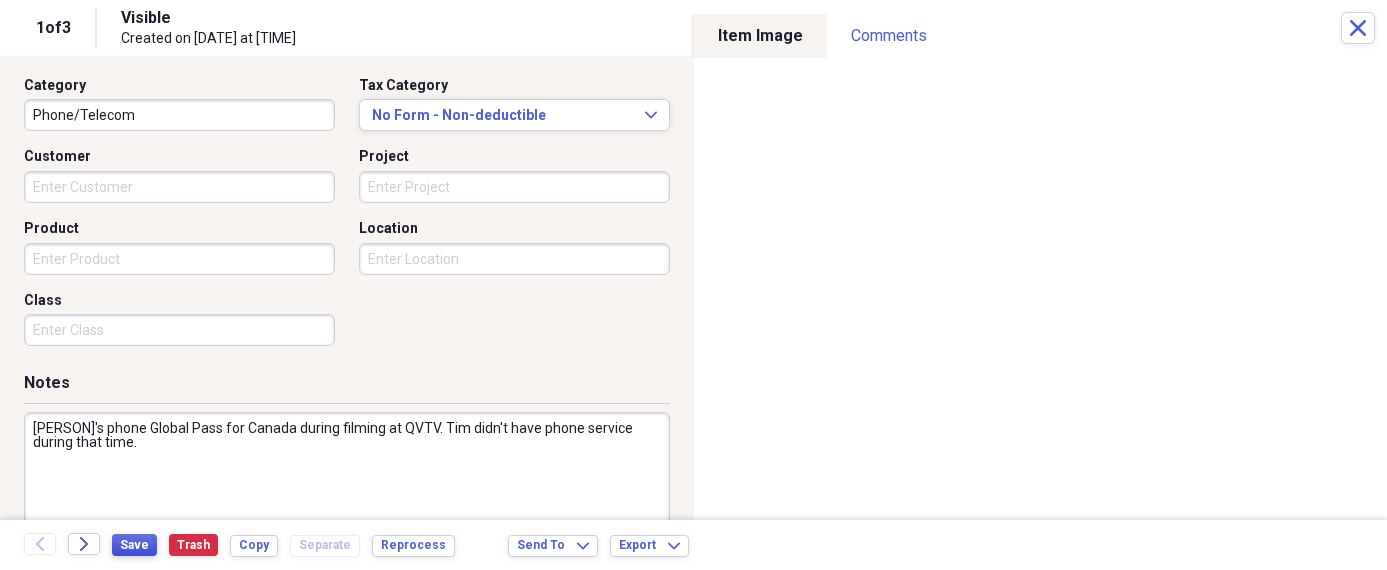 type on "[PERSON]'s phone Global Pass for Canada during filming at QVTV. Tim didn't have phone service during that time." 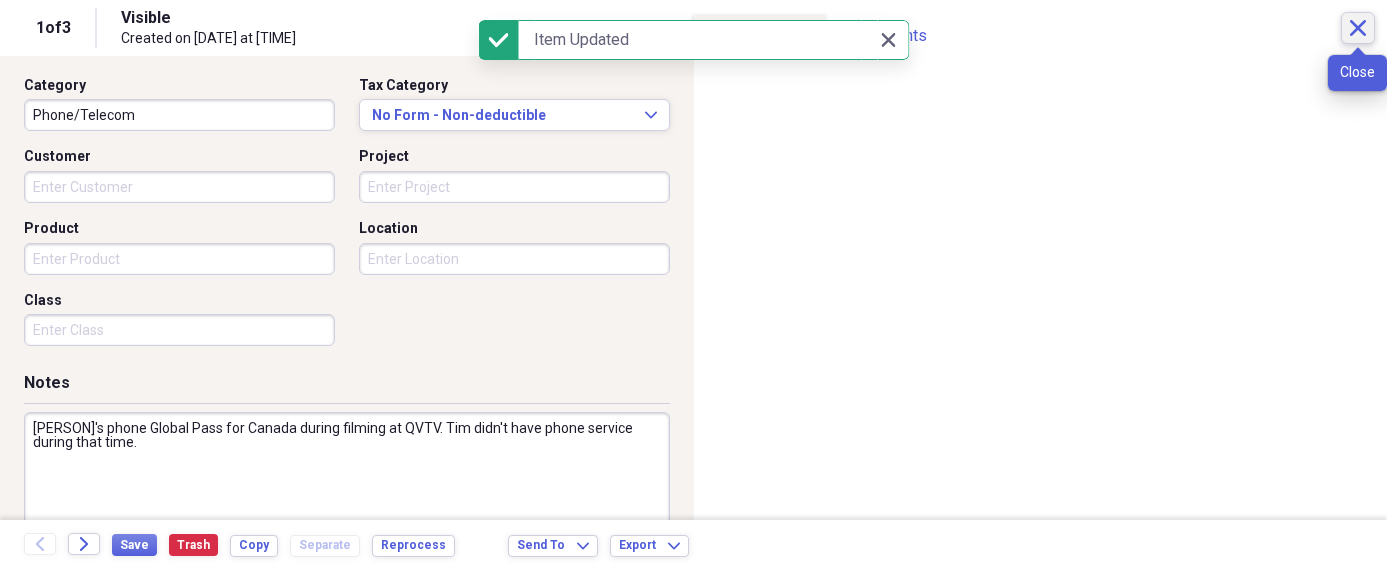 click 